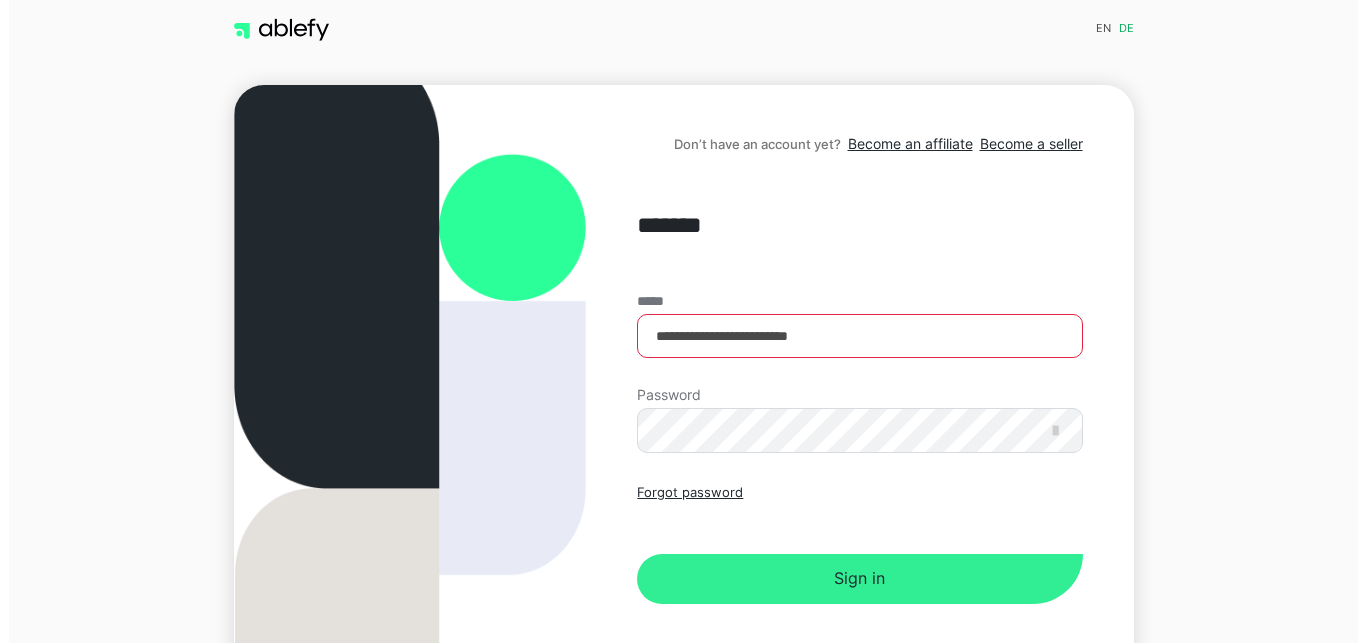 scroll, scrollTop: 0, scrollLeft: 0, axis: both 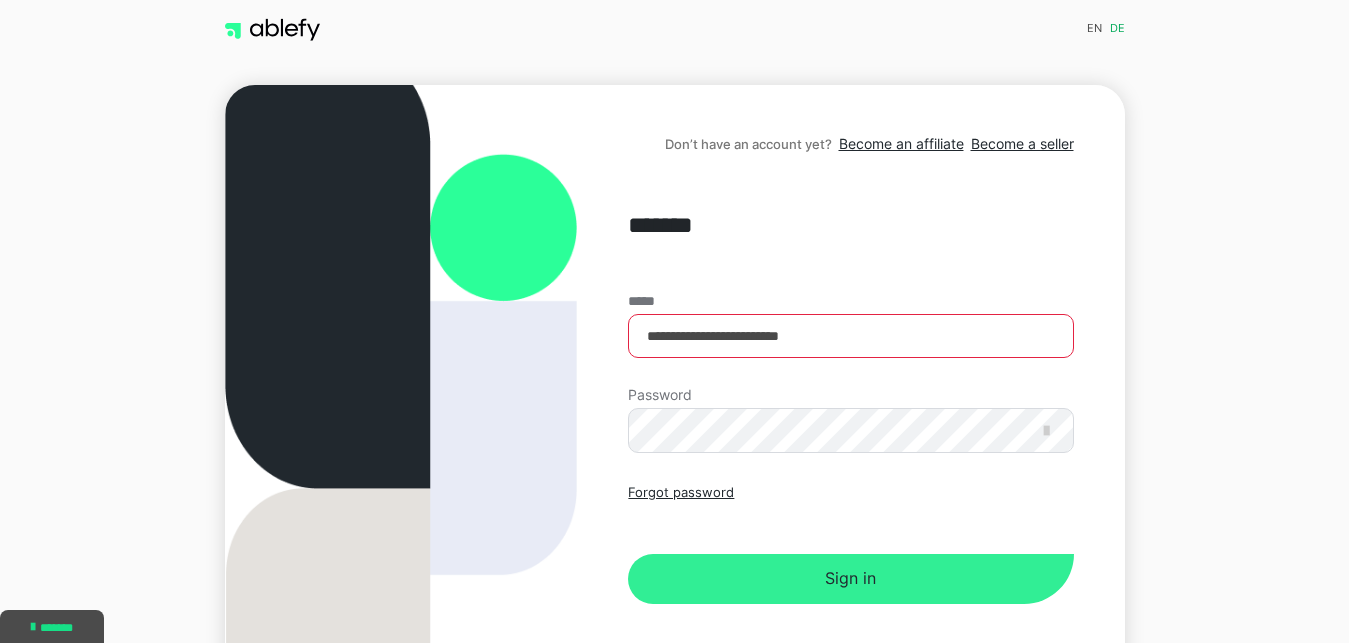 click on "Sign in" at bounding box center [850, 579] 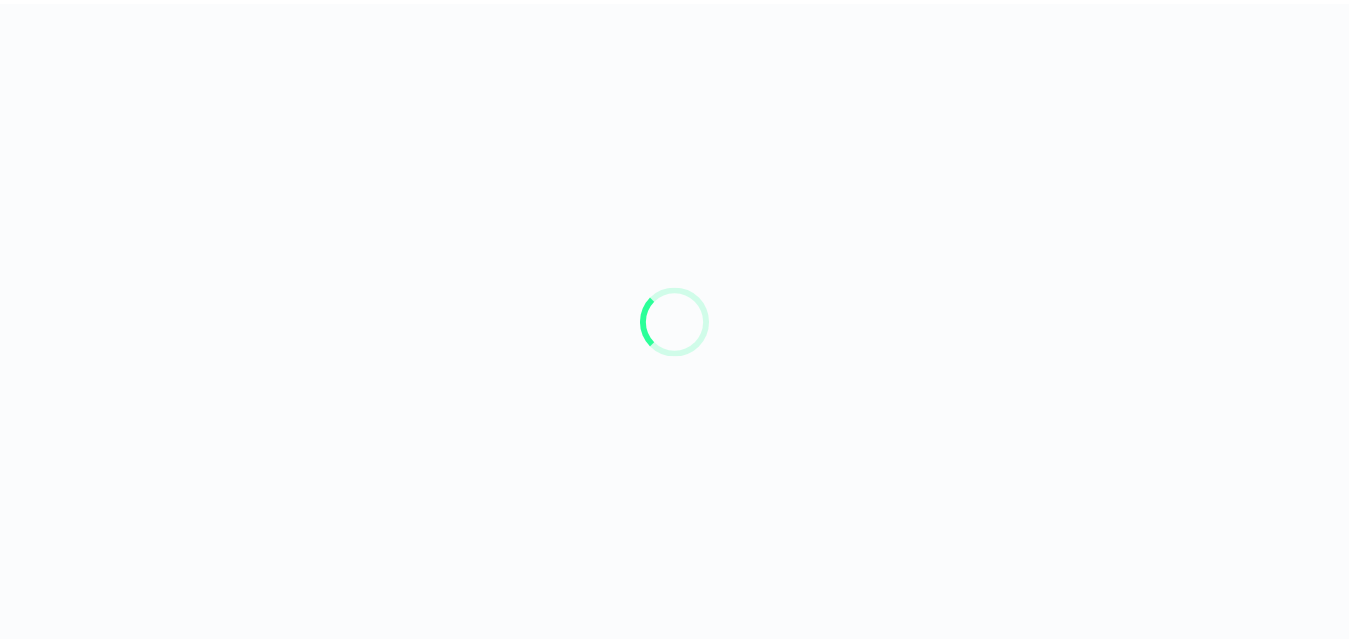 scroll, scrollTop: 0, scrollLeft: 0, axis: both 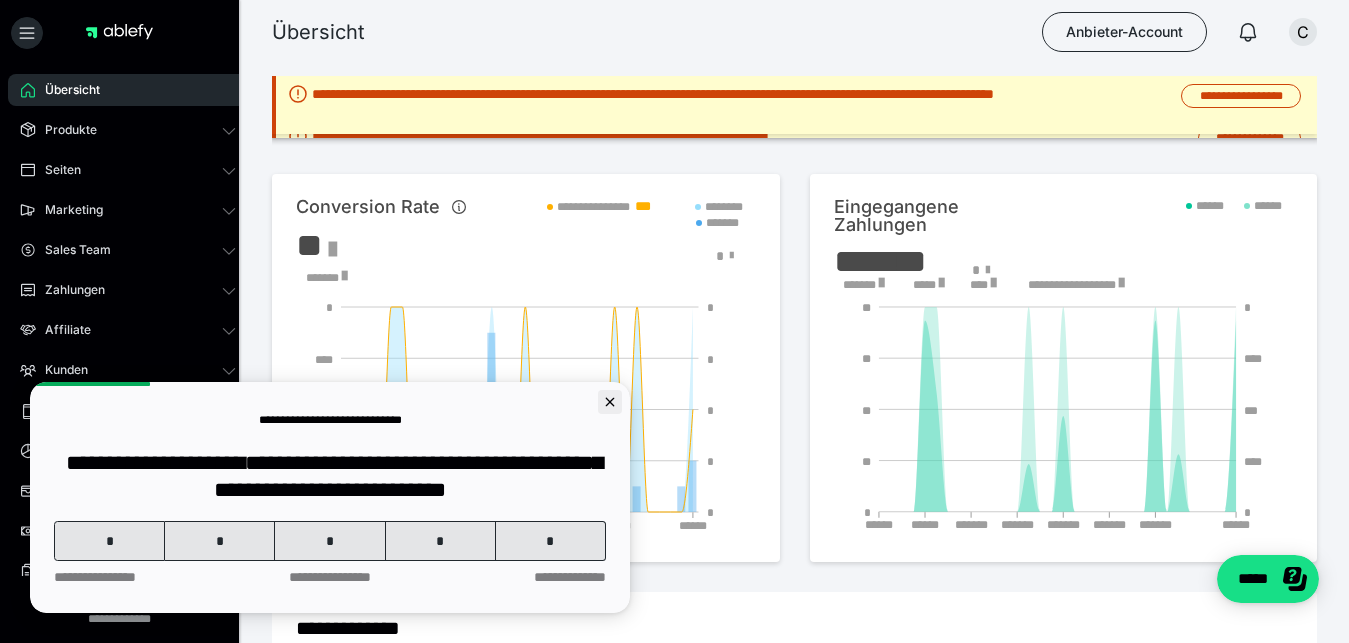 click 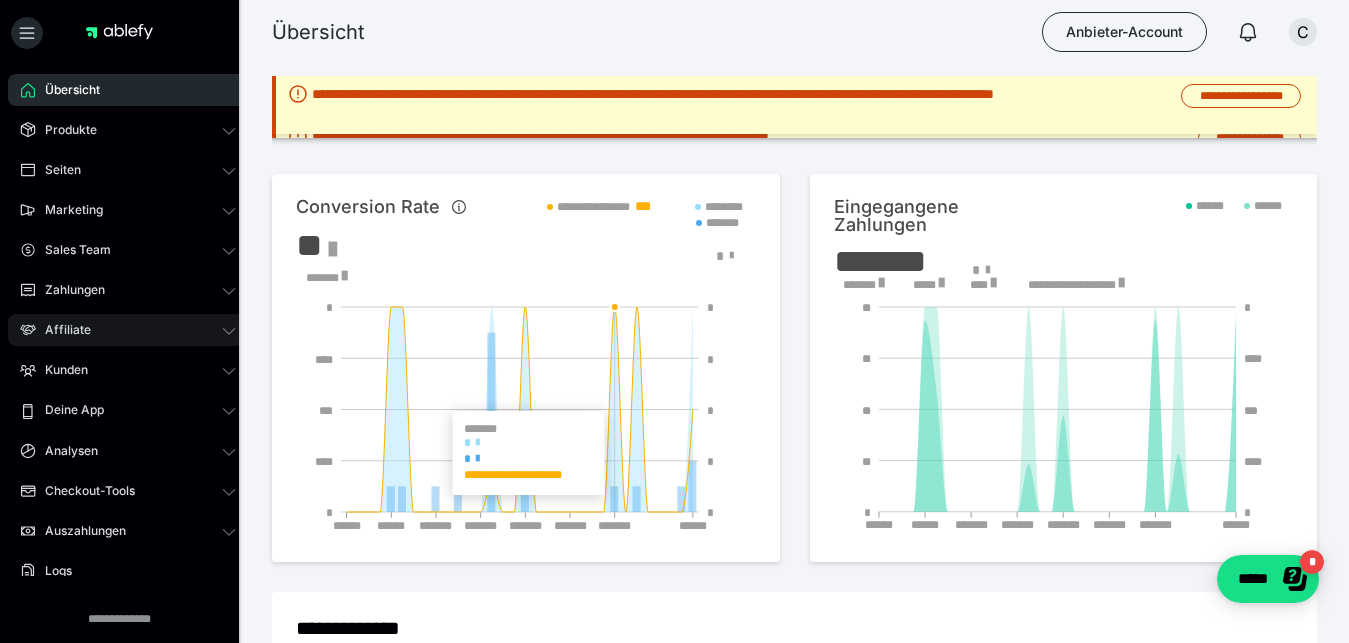 scroll, scrollTop: 0, scrollLeft: 0, axis: both 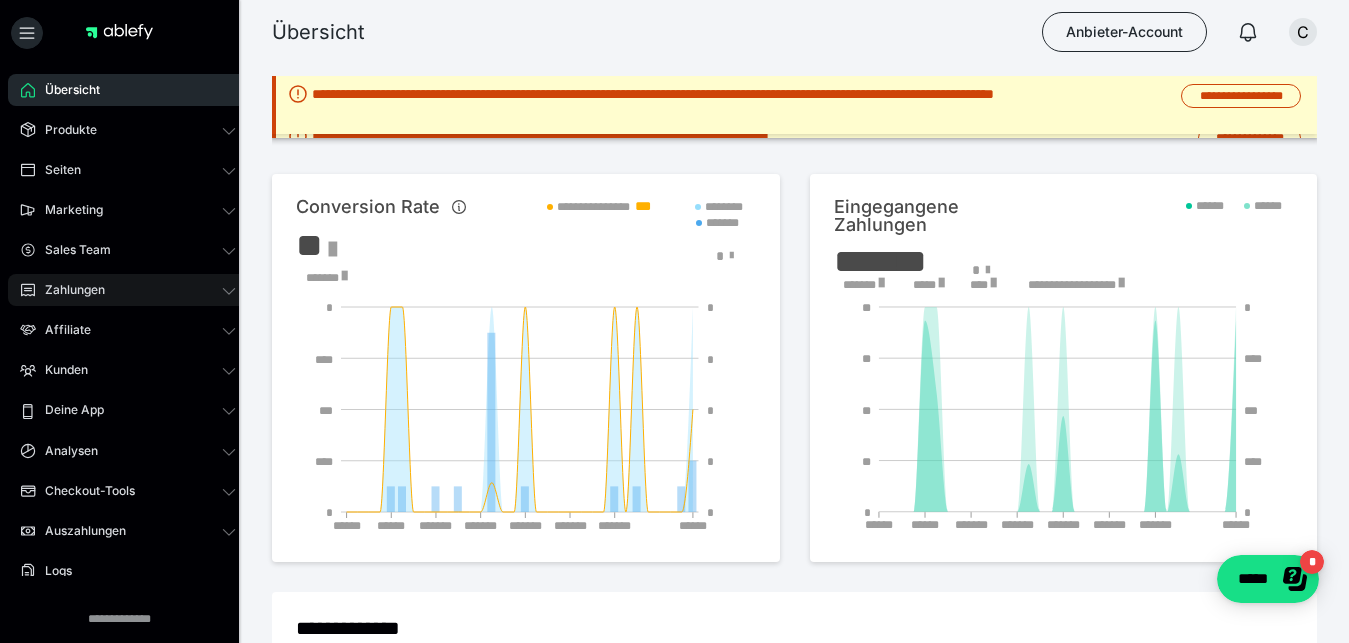 click on "Zahlungen" at bounding box center (128, 290) 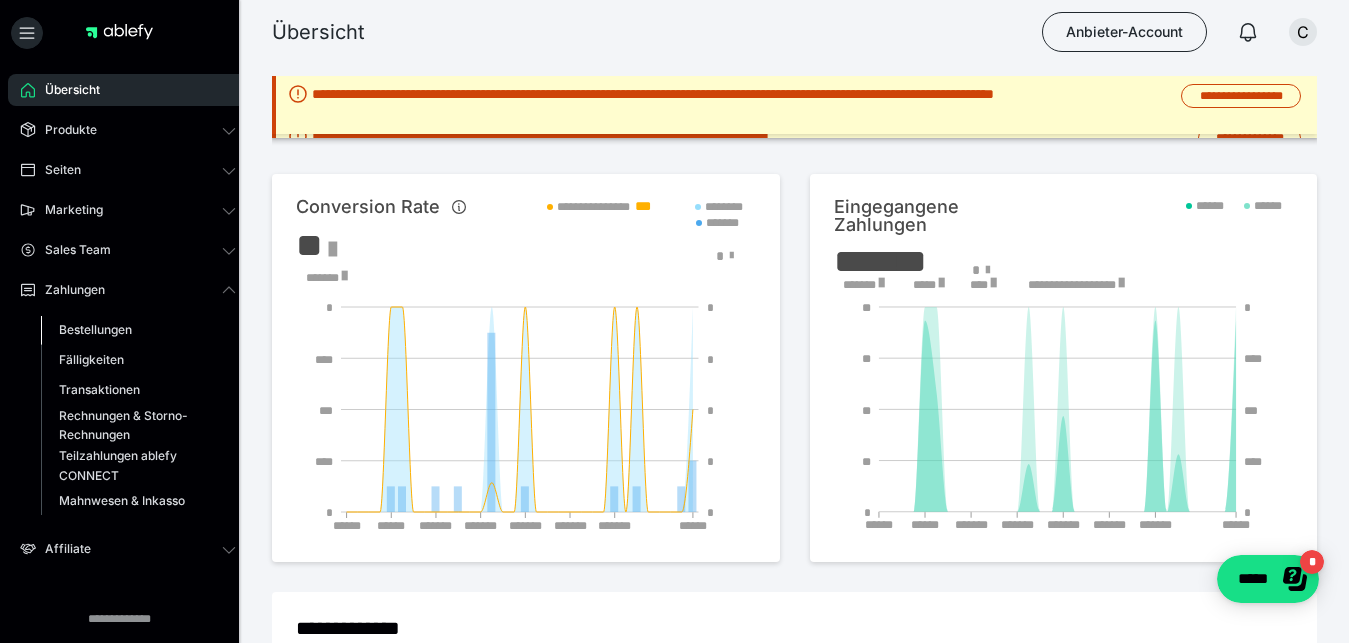 click on "Bestellungen" at bounding box center [95, 329] 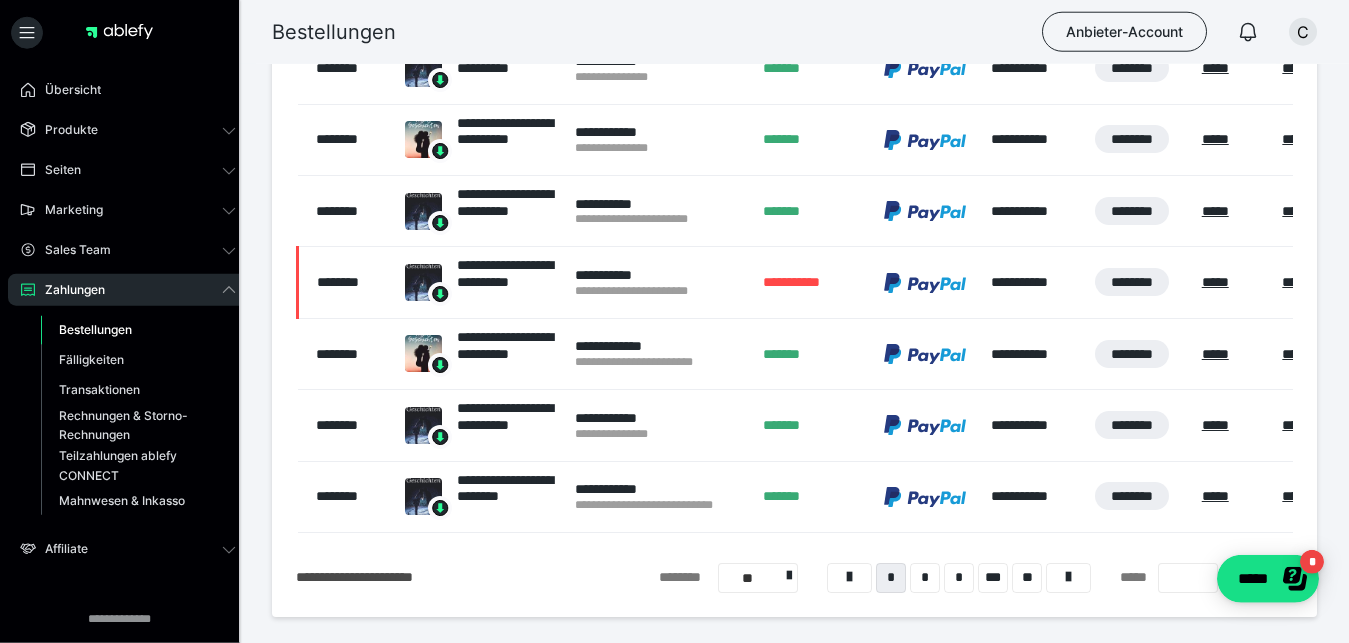 scroll, scrollTop: 482, scrollLeft: 0, axis: vertical 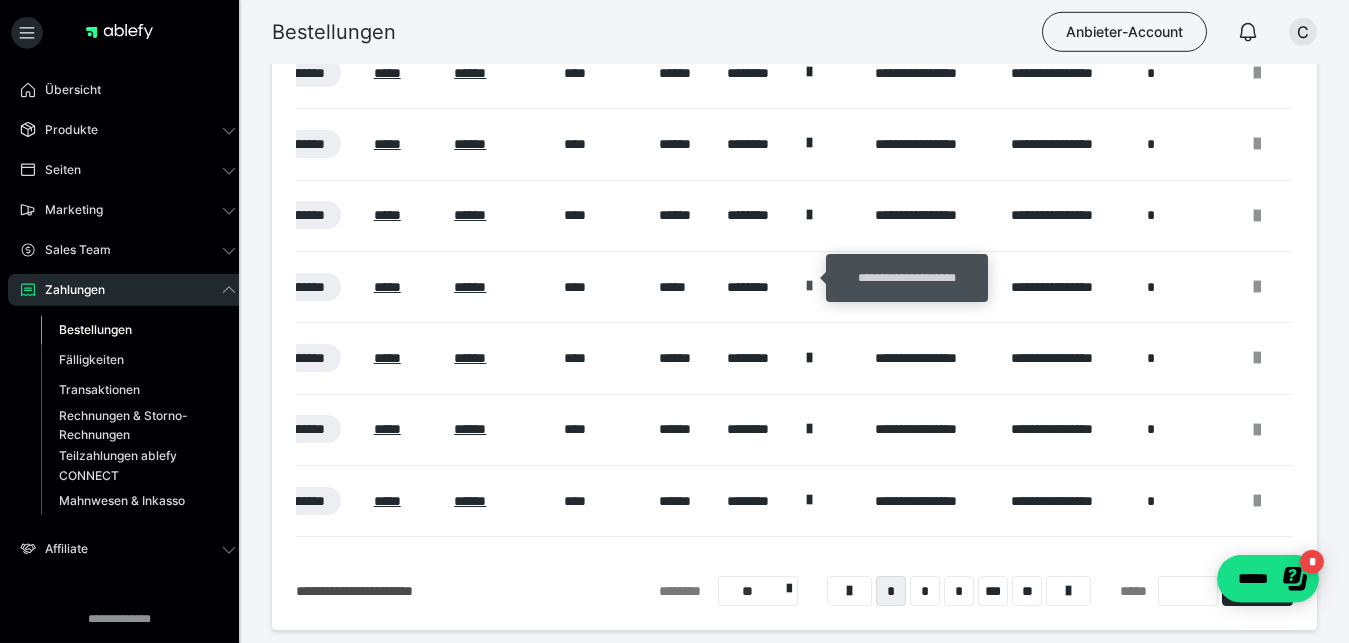 click at bounding box center (809, 286) 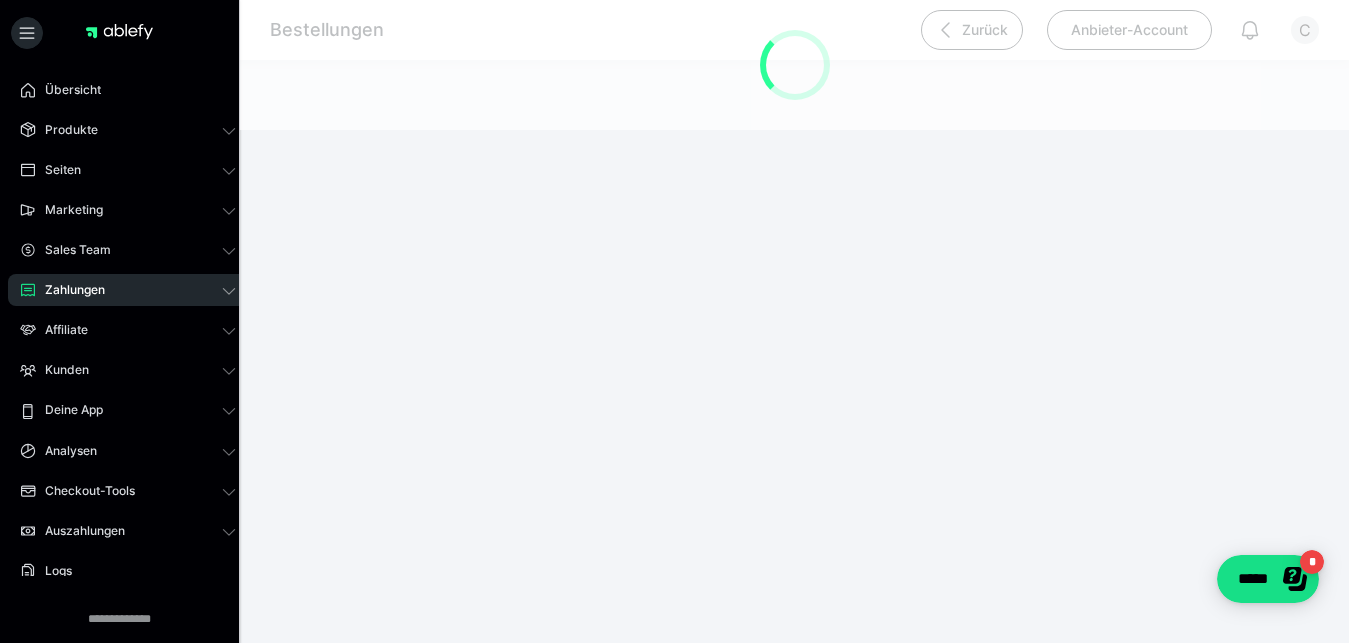 scroll, scrollTop: 0, scrollLeft: 0, axis: both 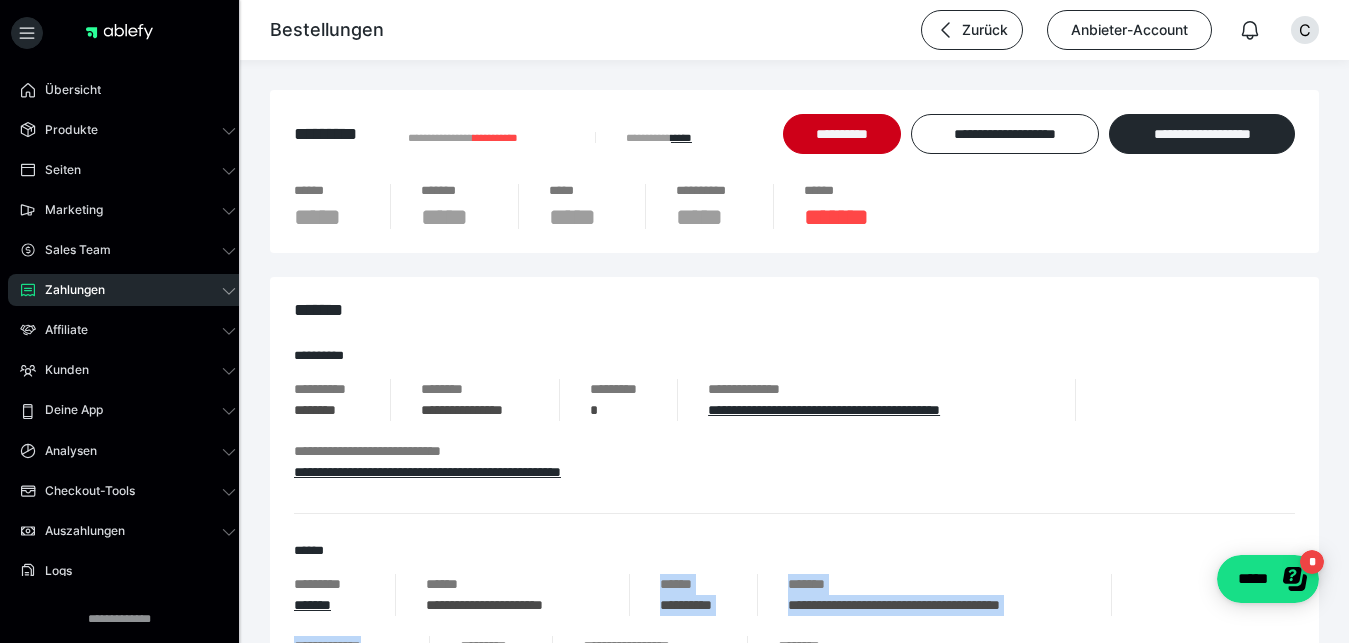 drag, startPoint x: 597, startPoint y: 607, endPoint x: 425, endPoint y: 614, distance: 172.14238 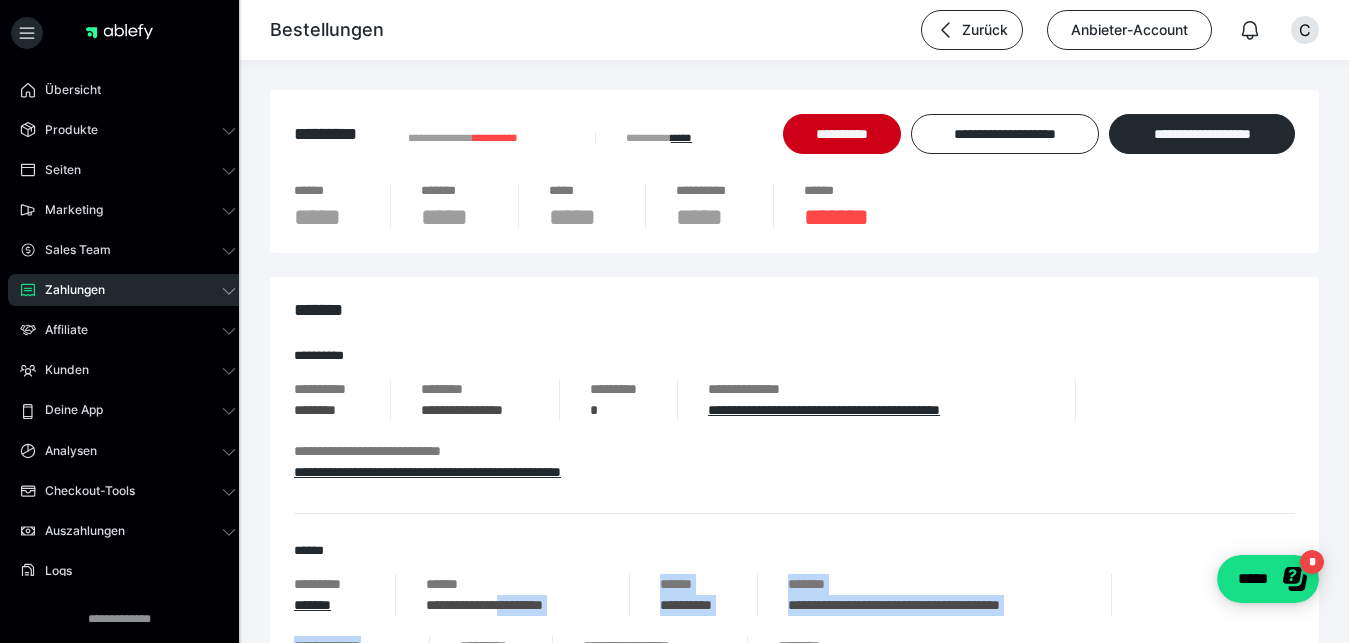 drag, startPoint x: 425, startPoint y: 608, endPoint x: 535, endPoint y: 598, distance: 110.45361 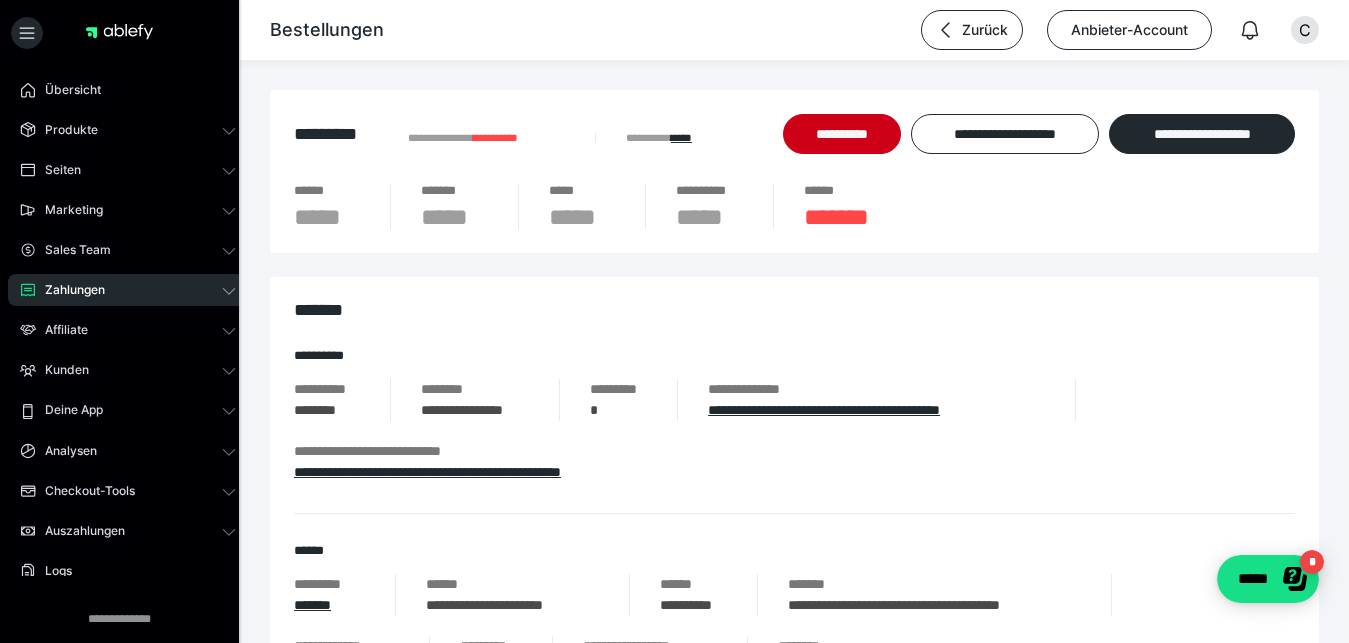 click on "**********" at bounding box center [794, 626] 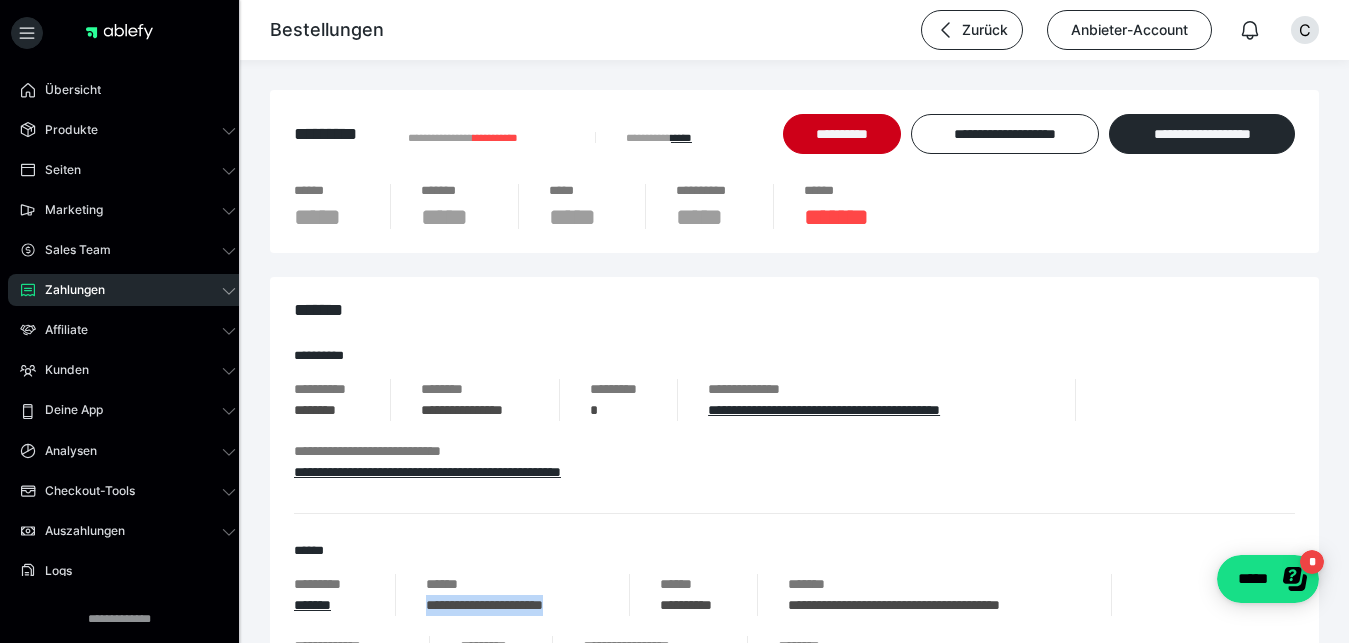 drag, startPoint x: 599, startPoint y: 609, endPoint x: 429, endPoint y: 608, distance: 170.00294 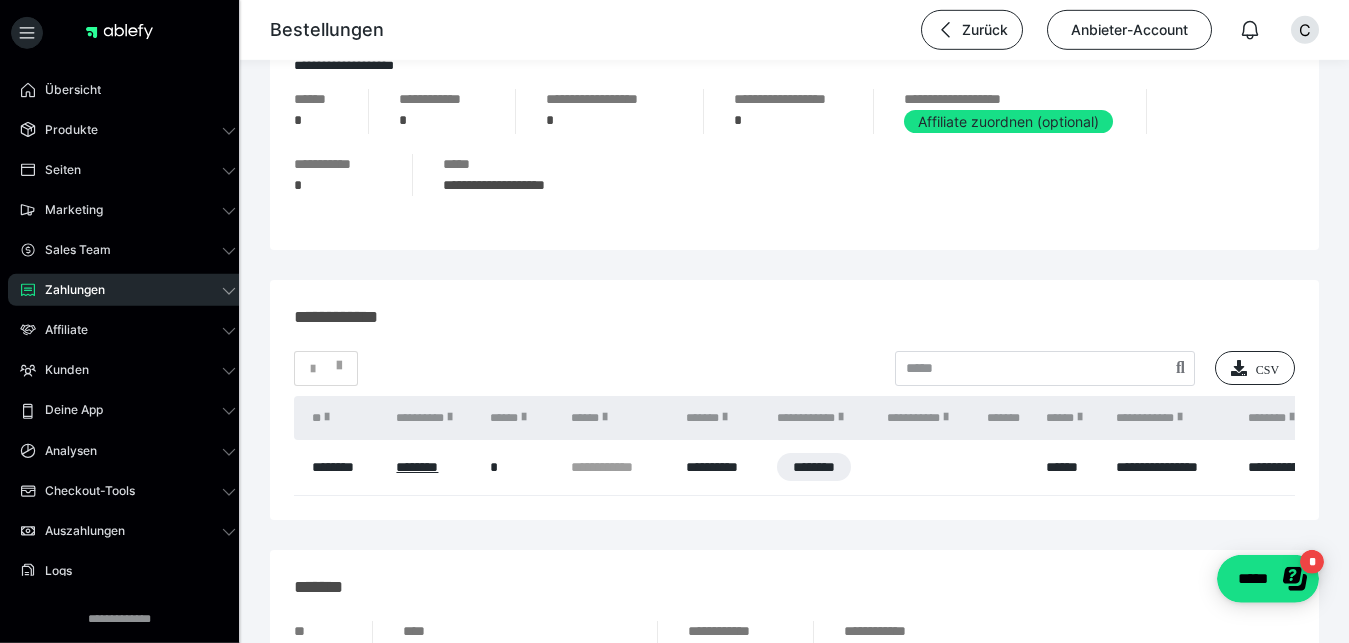 scroll, scrollTop: 825, scrollLeft: 0, axis: vertical 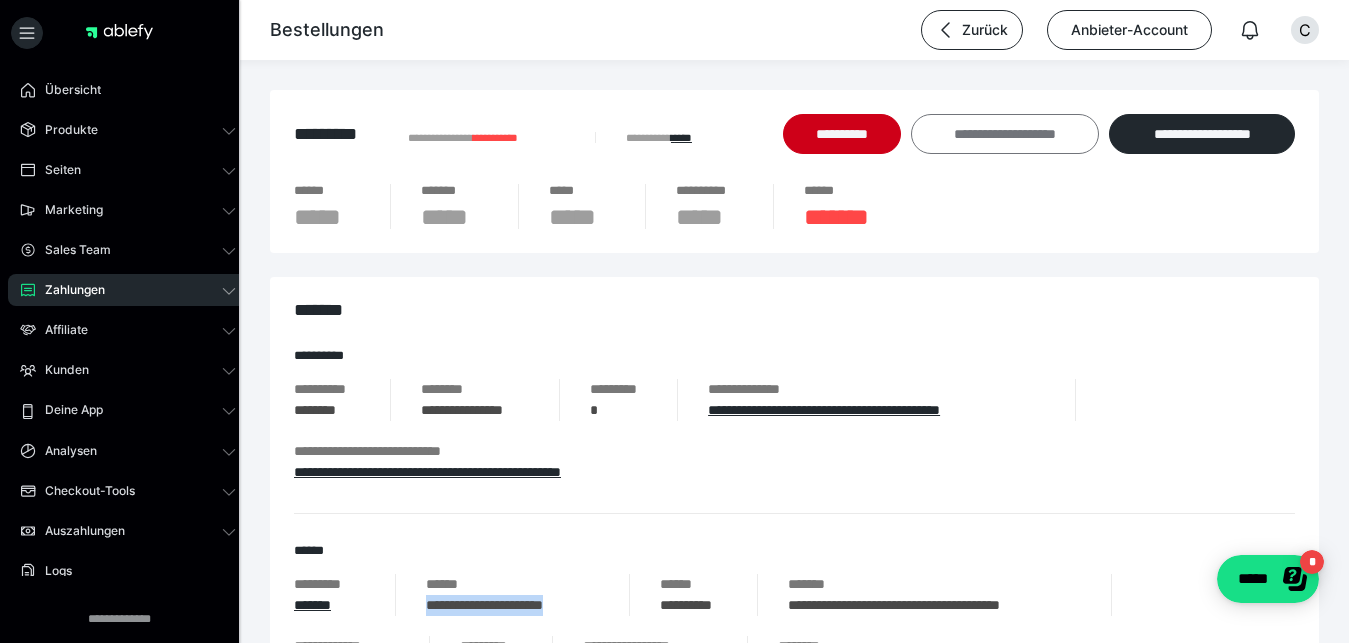 click on "**********" at bounding box center [1005, 134] 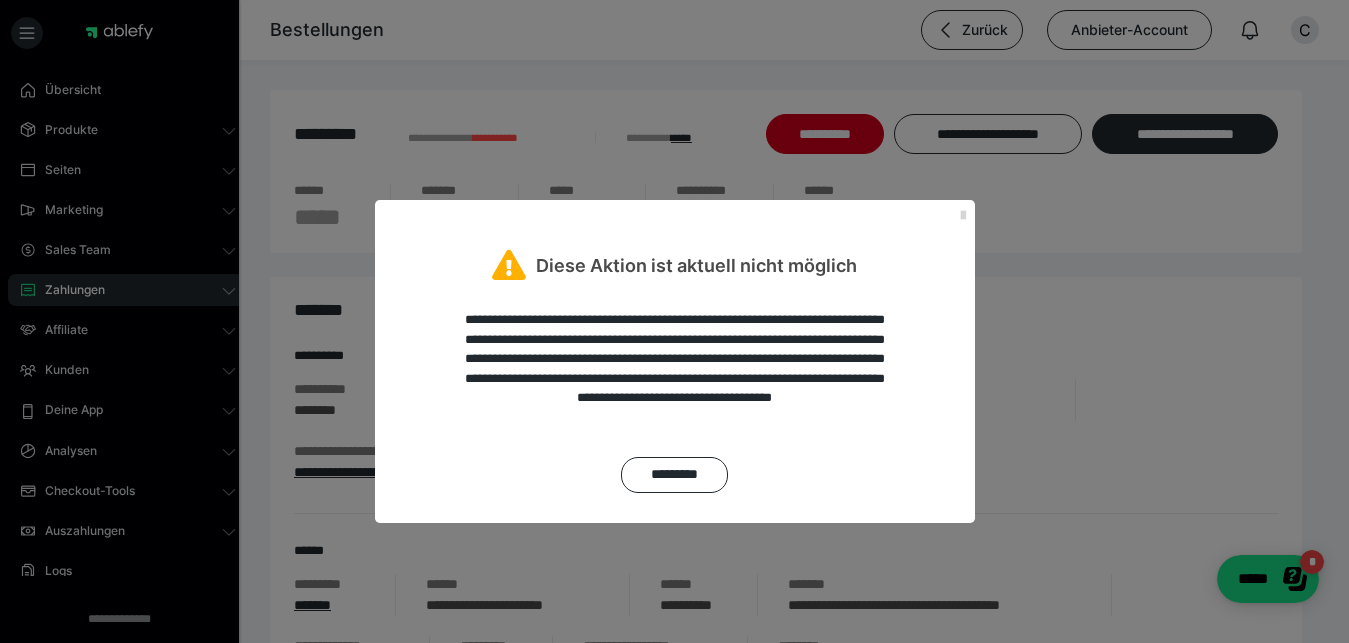 click at bounding box center [963, 216] 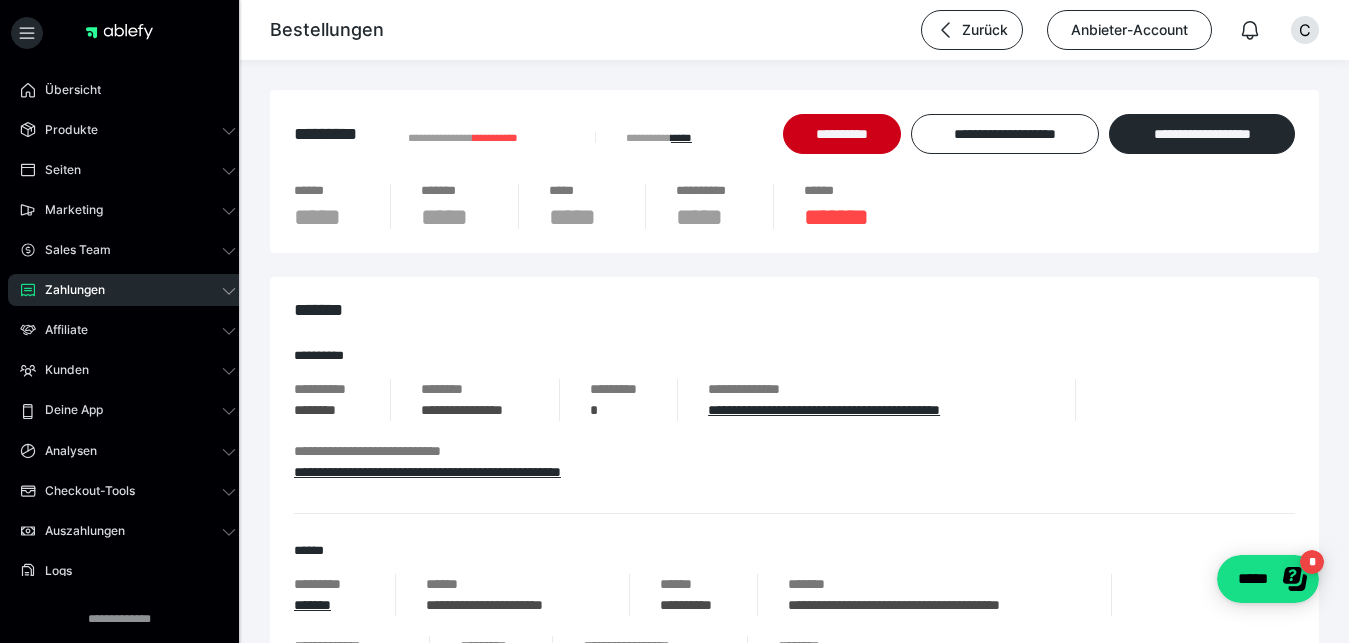 click on "Zahlungen" at bounding box center [68, 290] 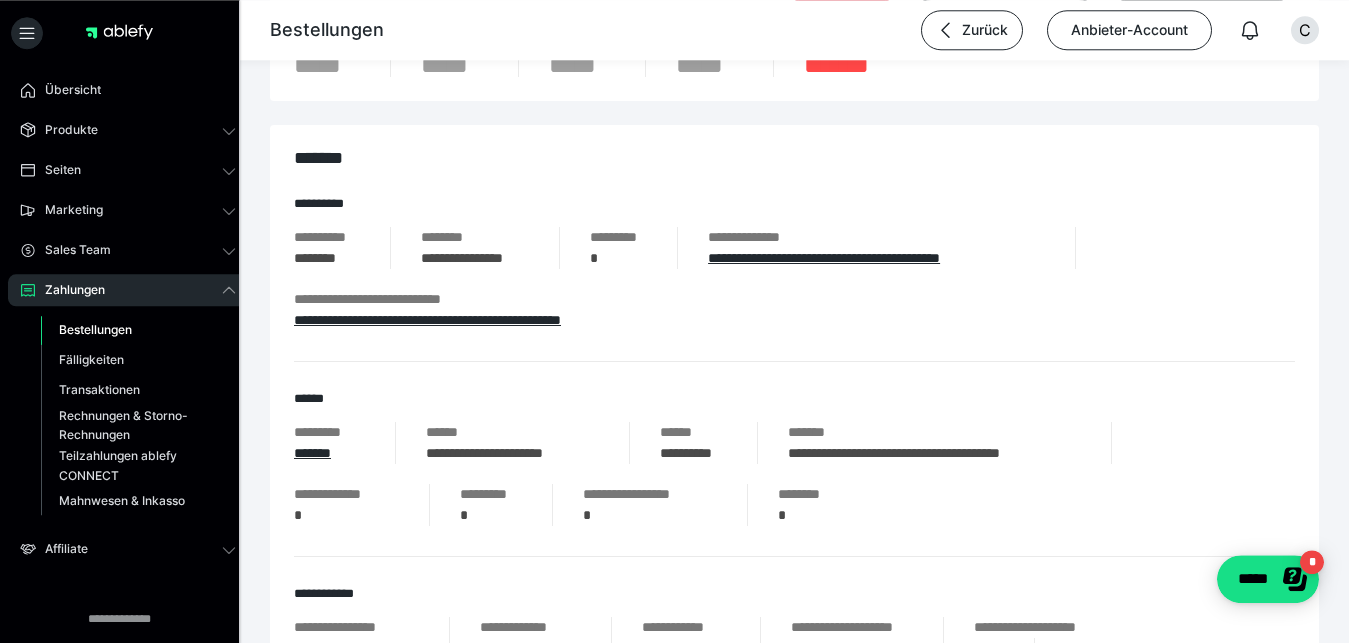 scroll, scrollTop: 158, scrollLeft: 0, axis: vertical 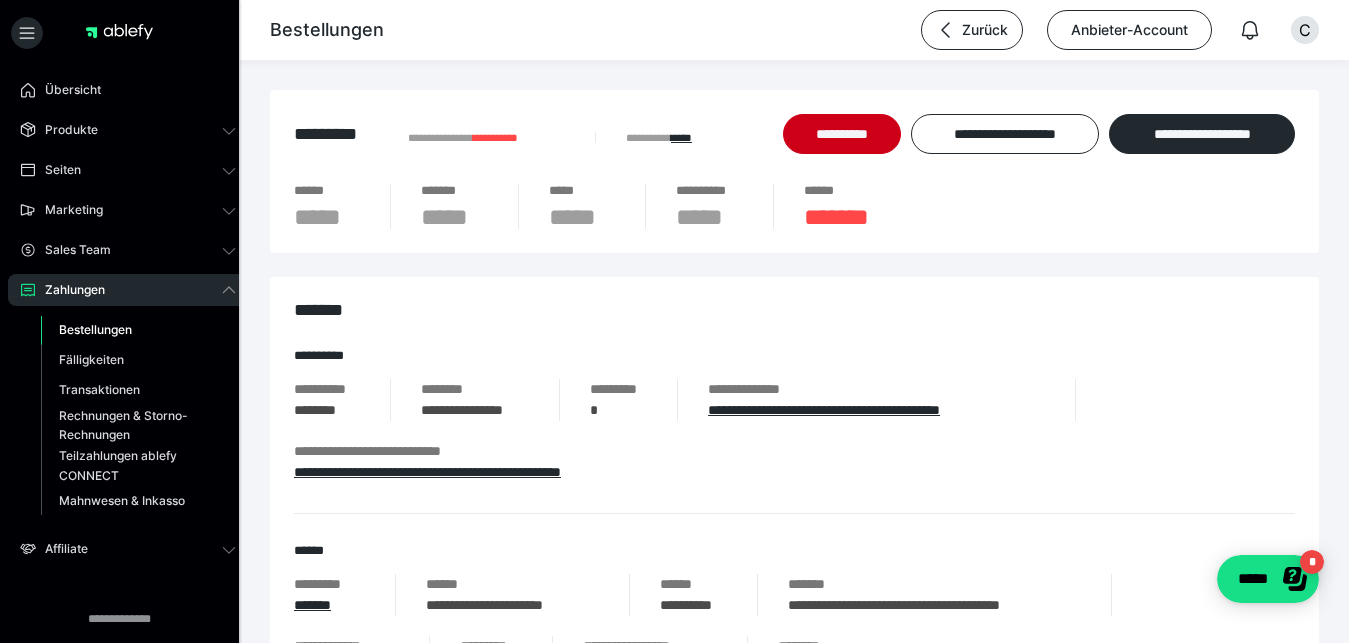click on "Bestellungen" at bounding box center [95, 329] 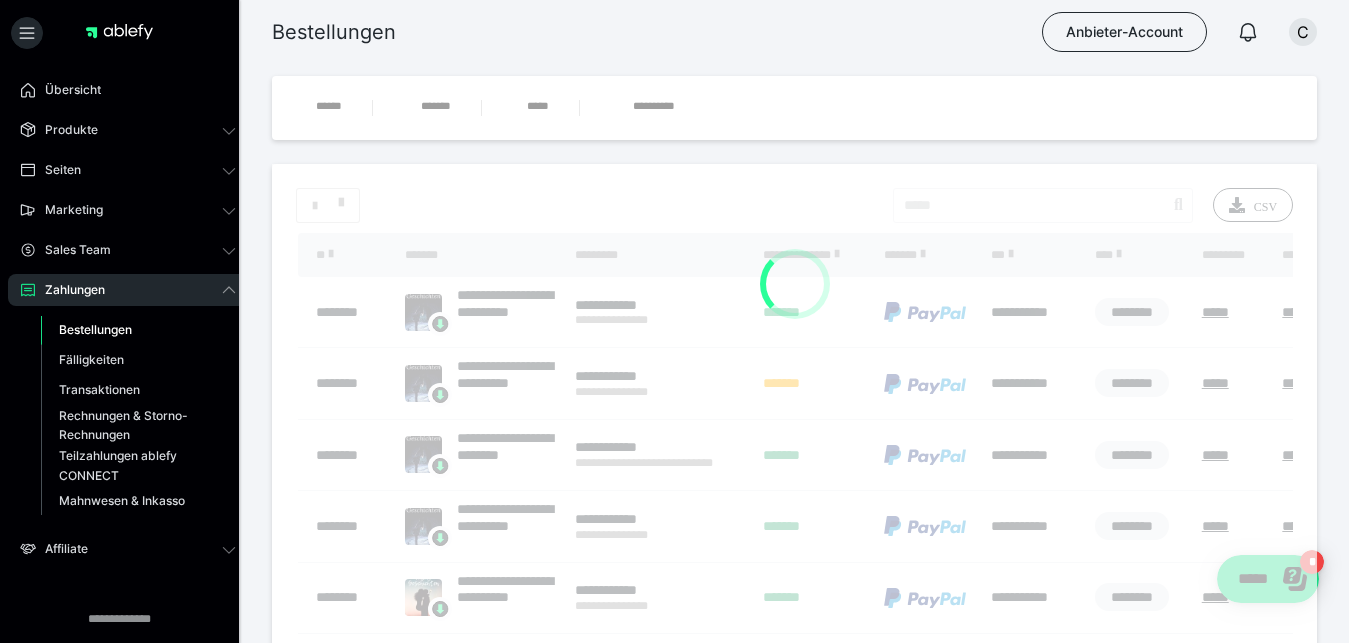 scroll, scrollTop: 0, scrollLeft: 828, axis: horizontal 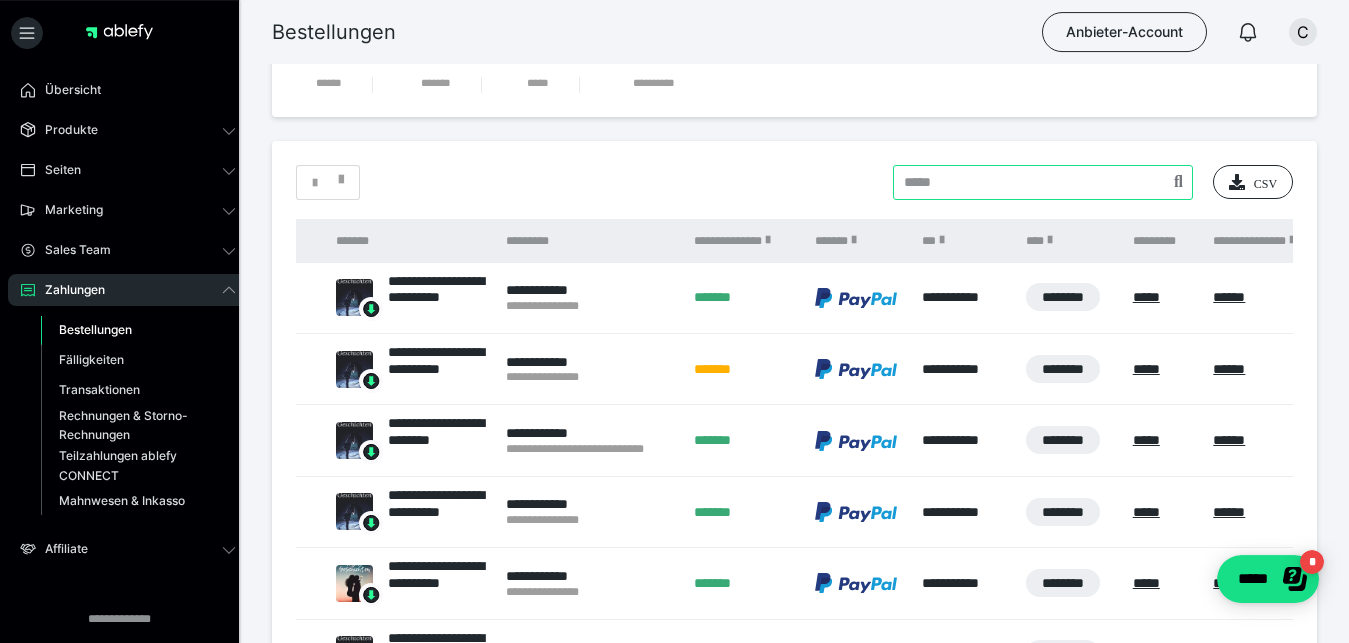 click at bounding box center (1043, 182) 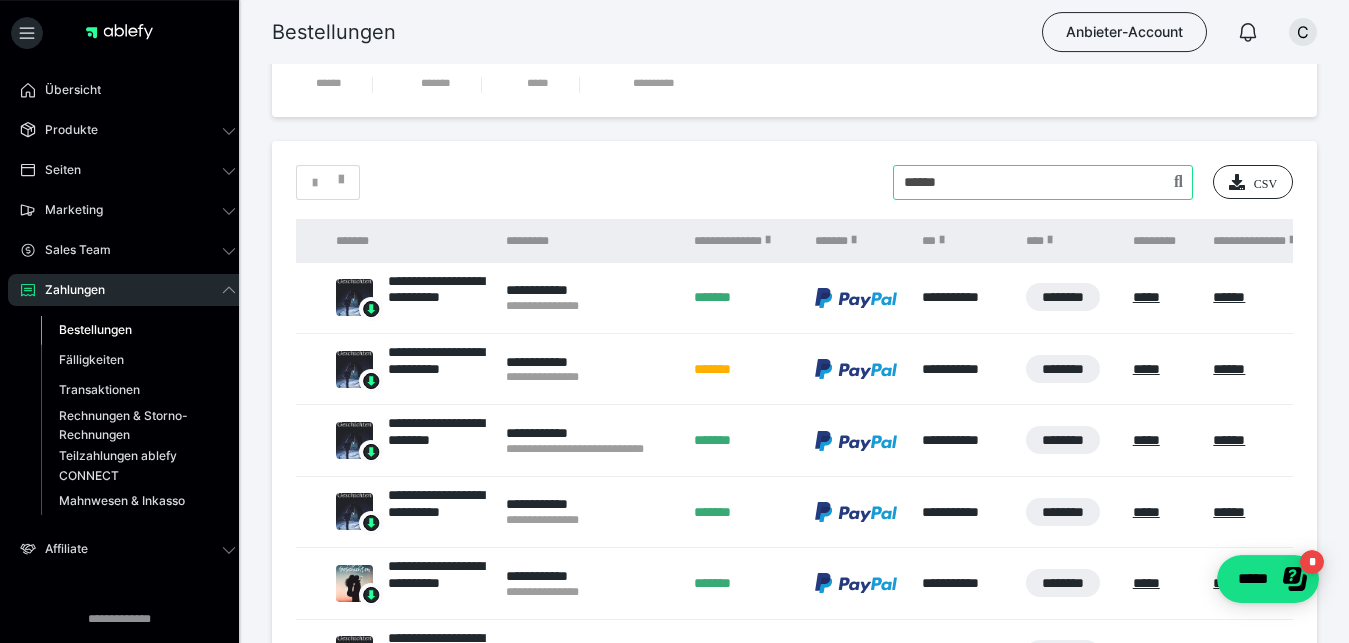 type on "******" 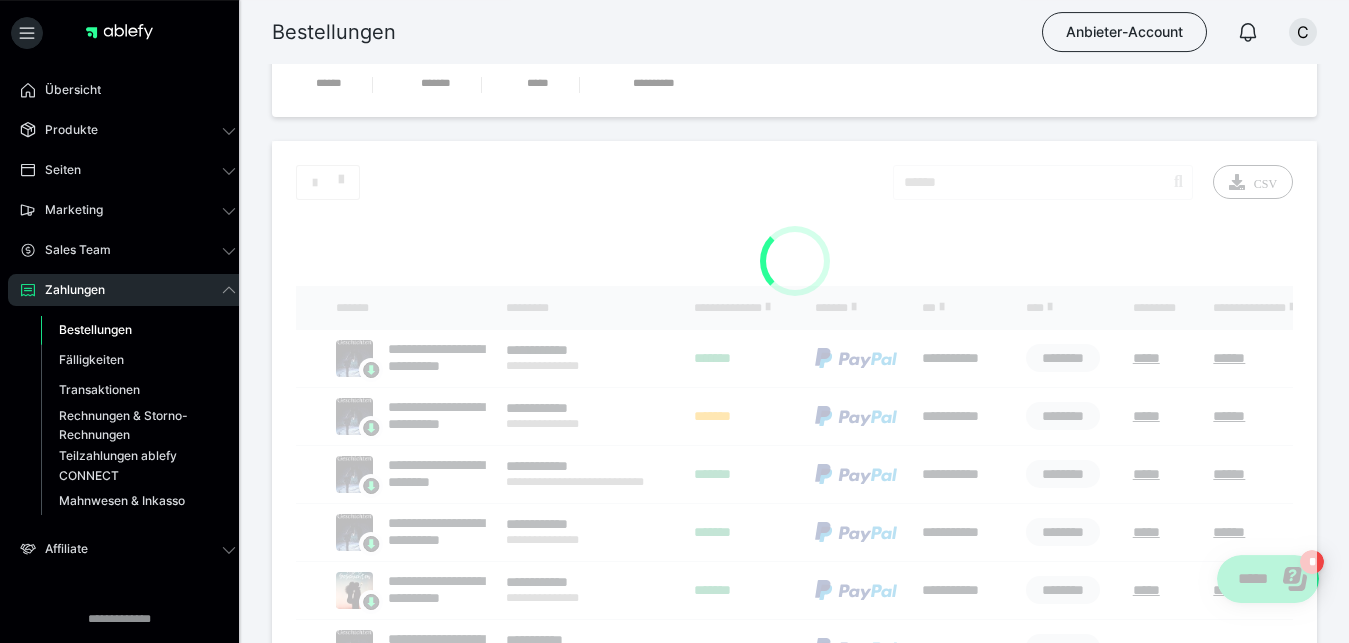 click on "**********" at bounding box center (794, 605) 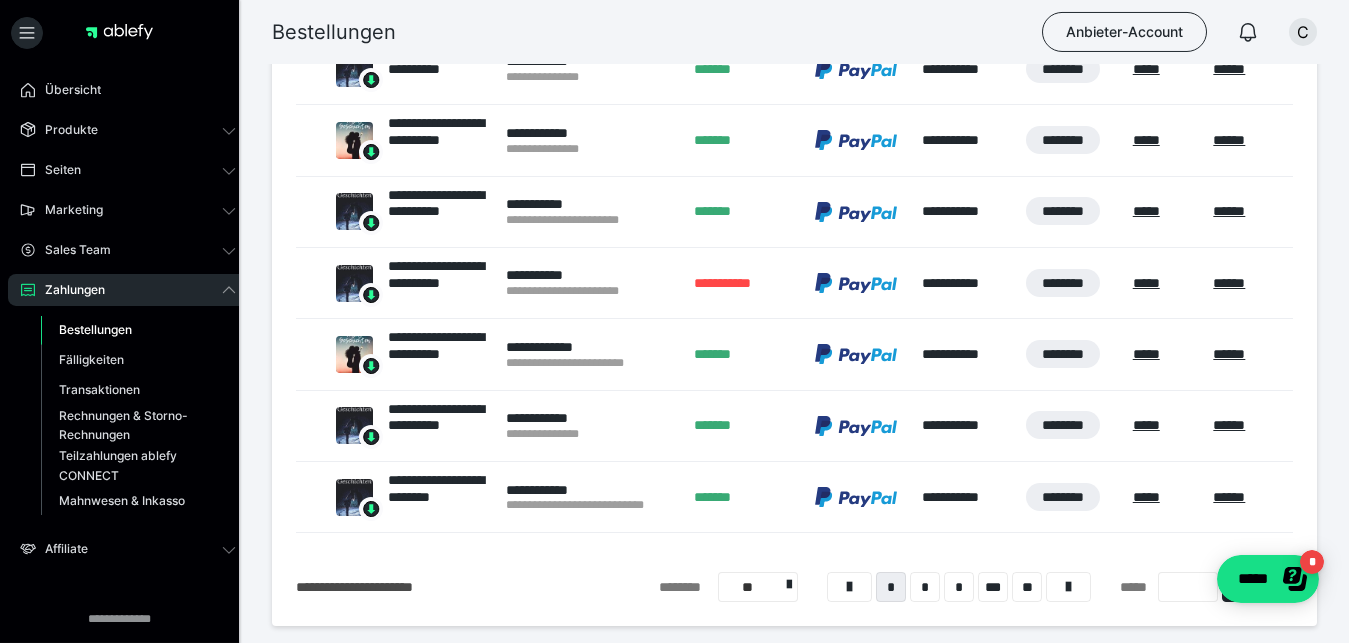 scroll, scrollTop: 481, scrollLeft: 0, axis: vertical 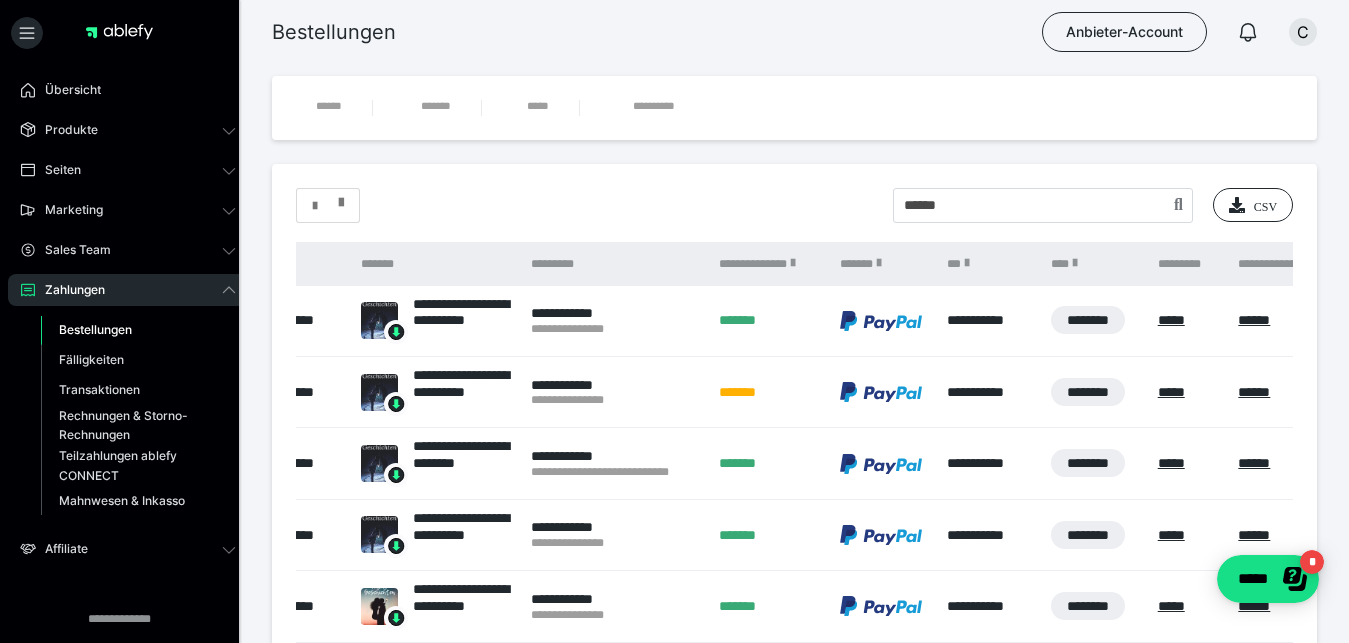 click at bounding box center (341, 198) 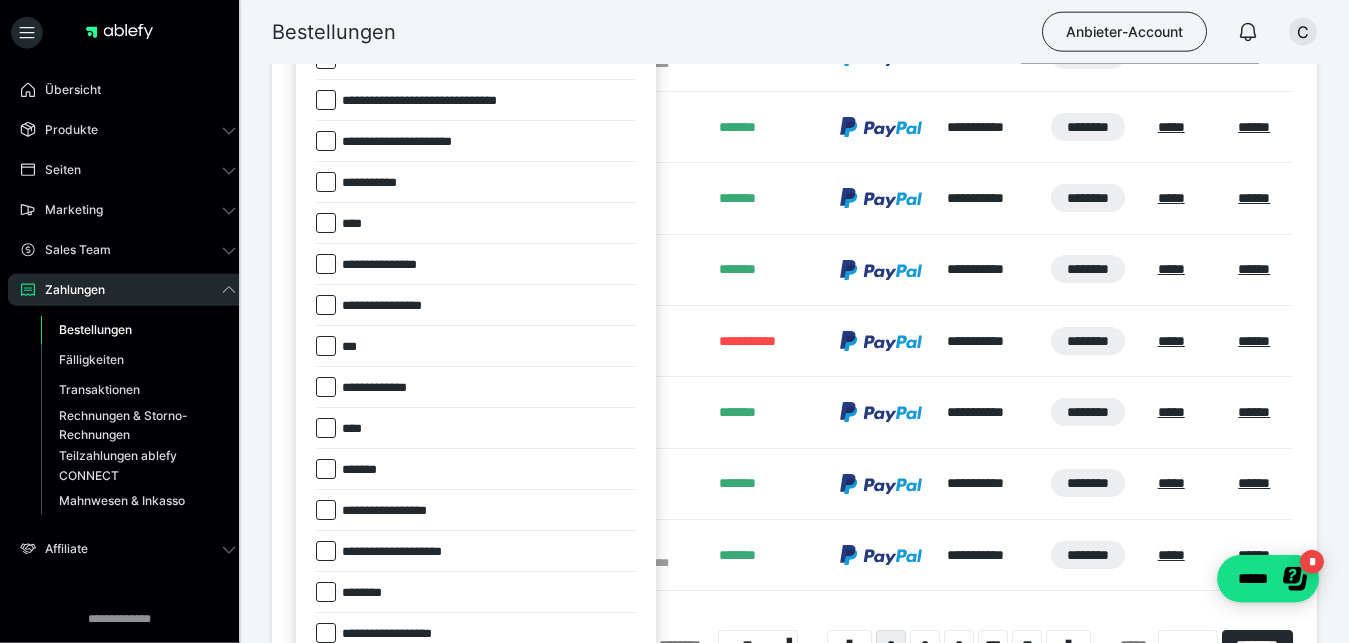 scroll, scrollTop: 463, scrollLeft: 0, axis: vertical 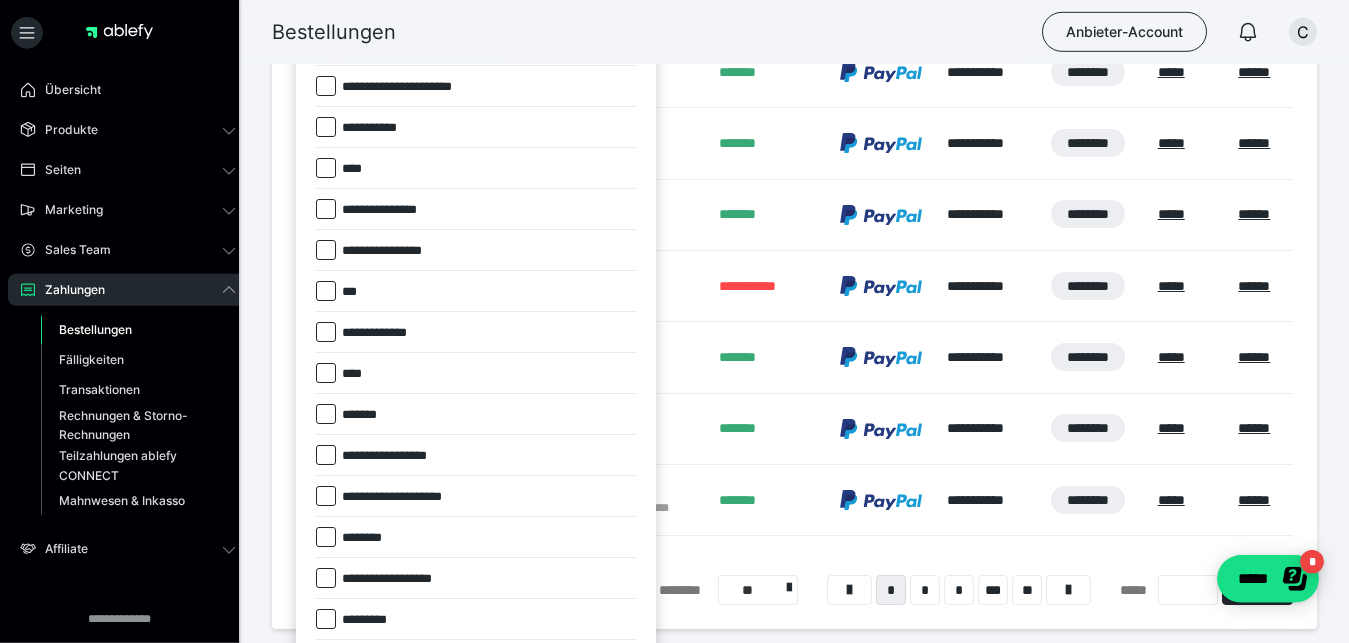 click at bounding box center [326, 250] 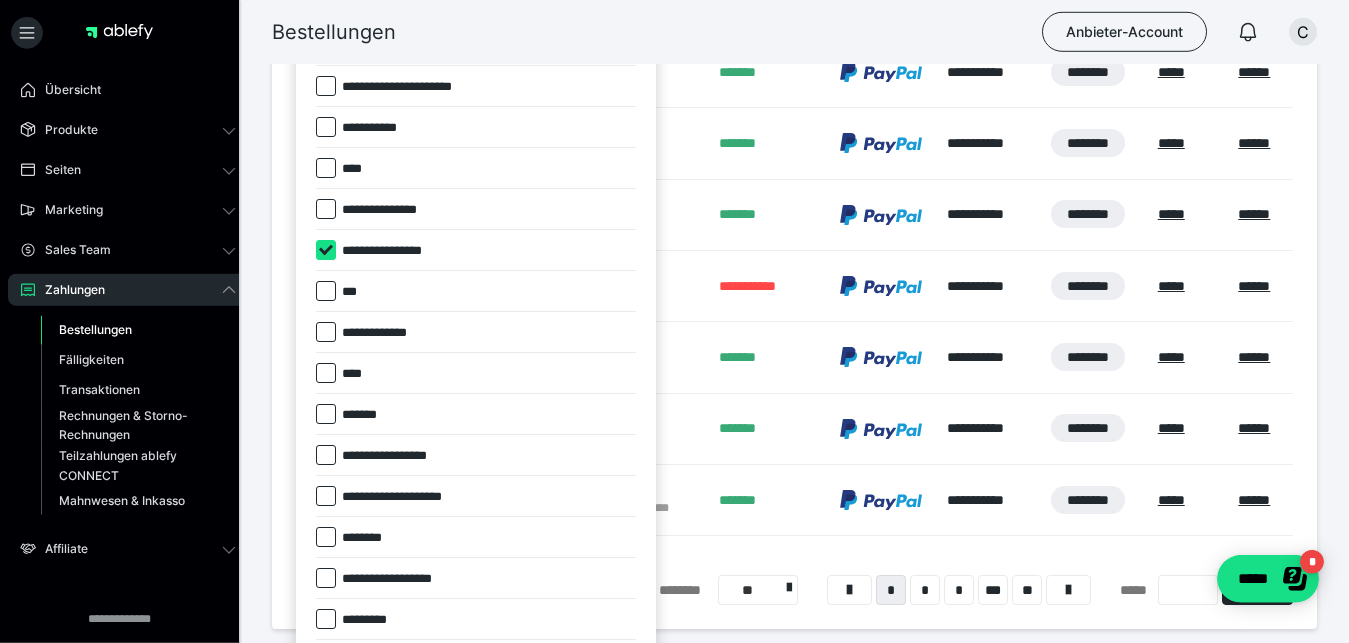 checkbox on "****" 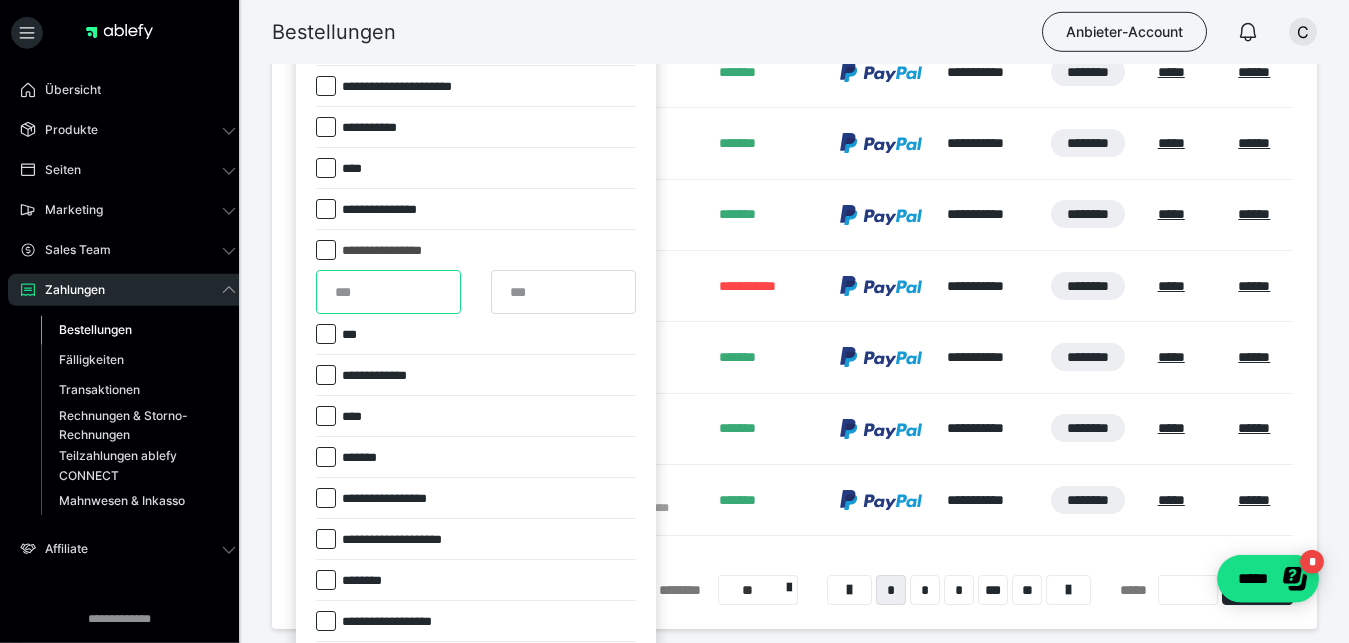 click at bounding box center [388, 292] 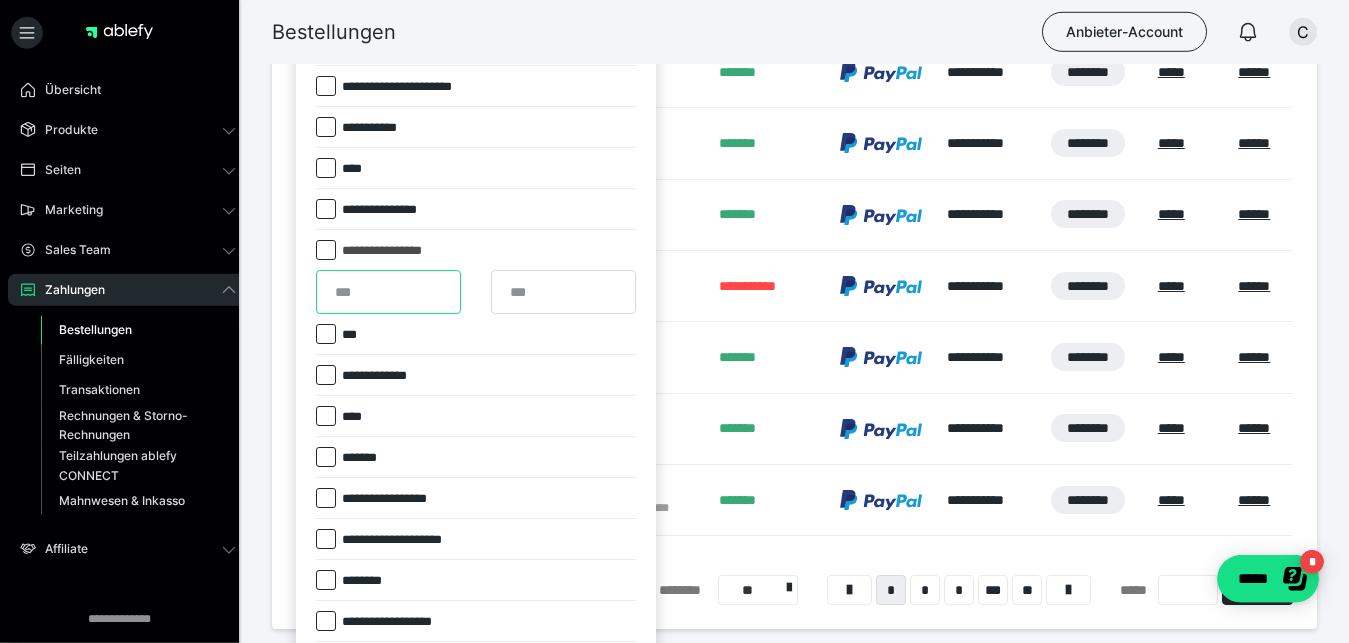 type on "****" 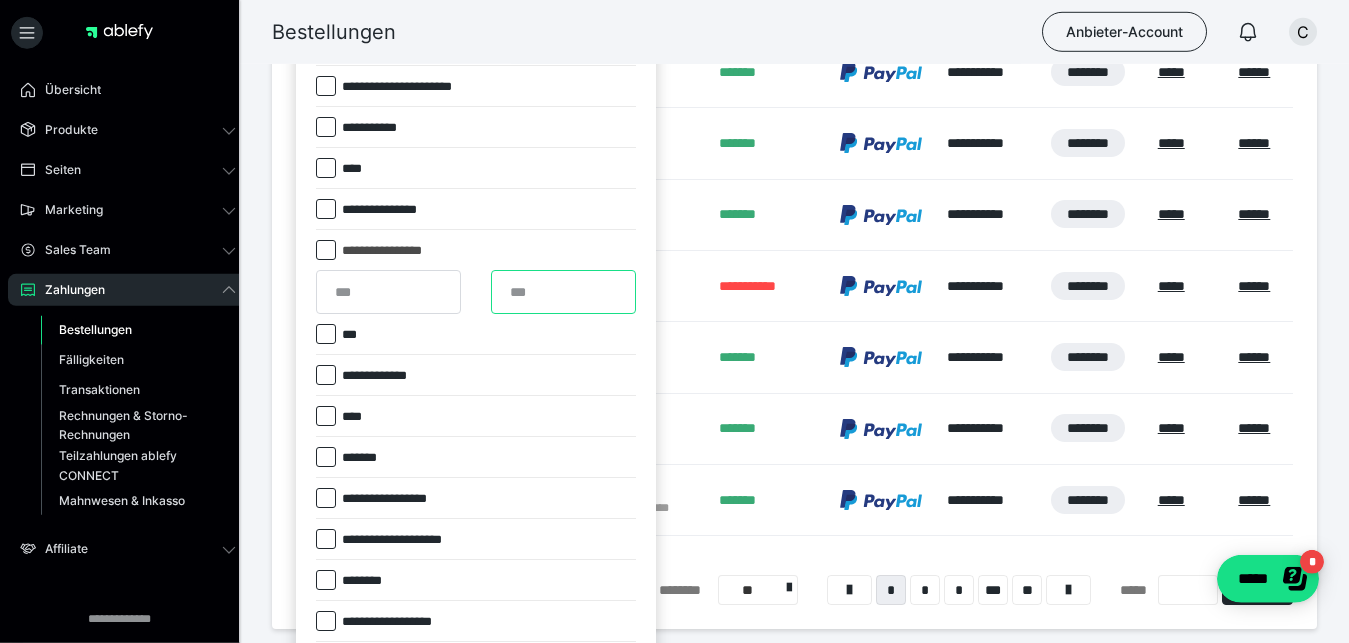 click at bounding box center (563, 292) 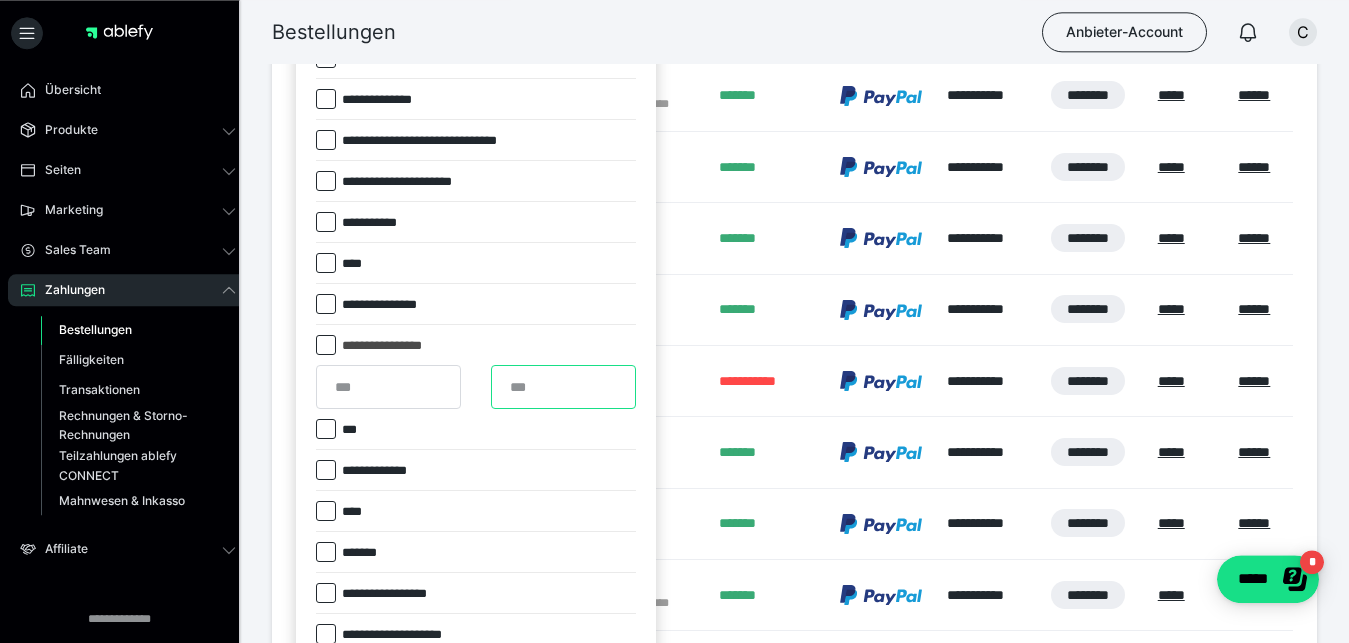 scroll, scrollTop: 303, scrollLeft: 0, axis: vertical 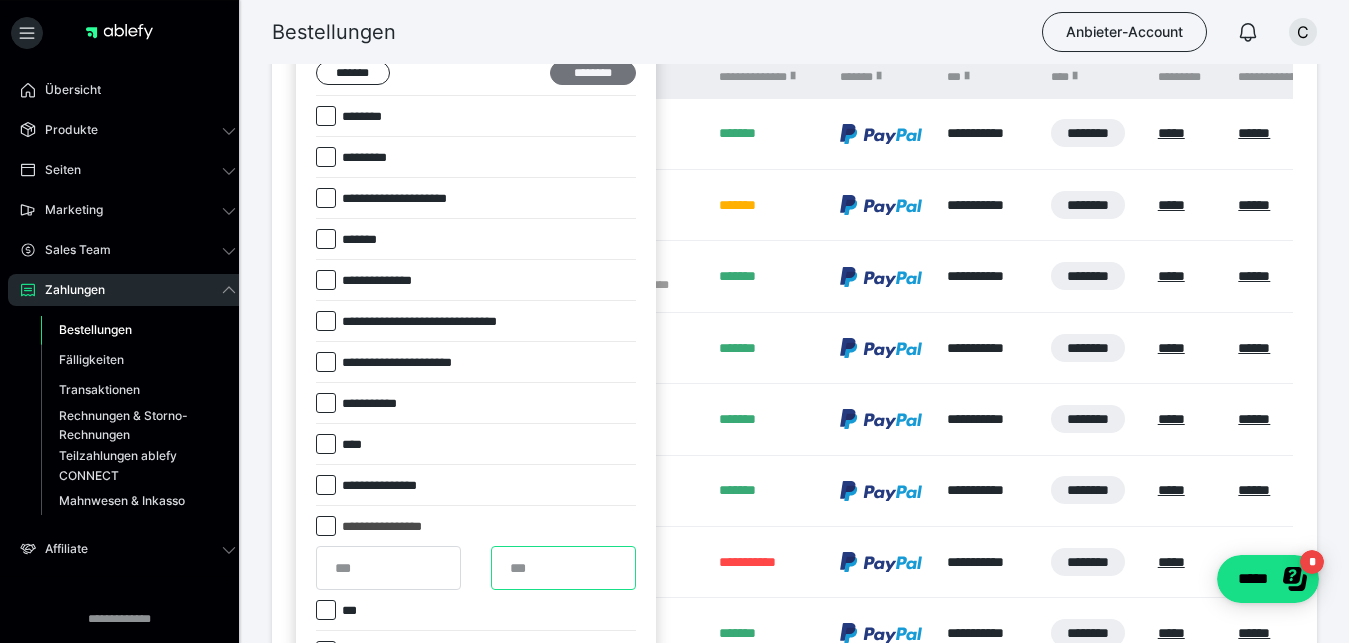 type on "****" 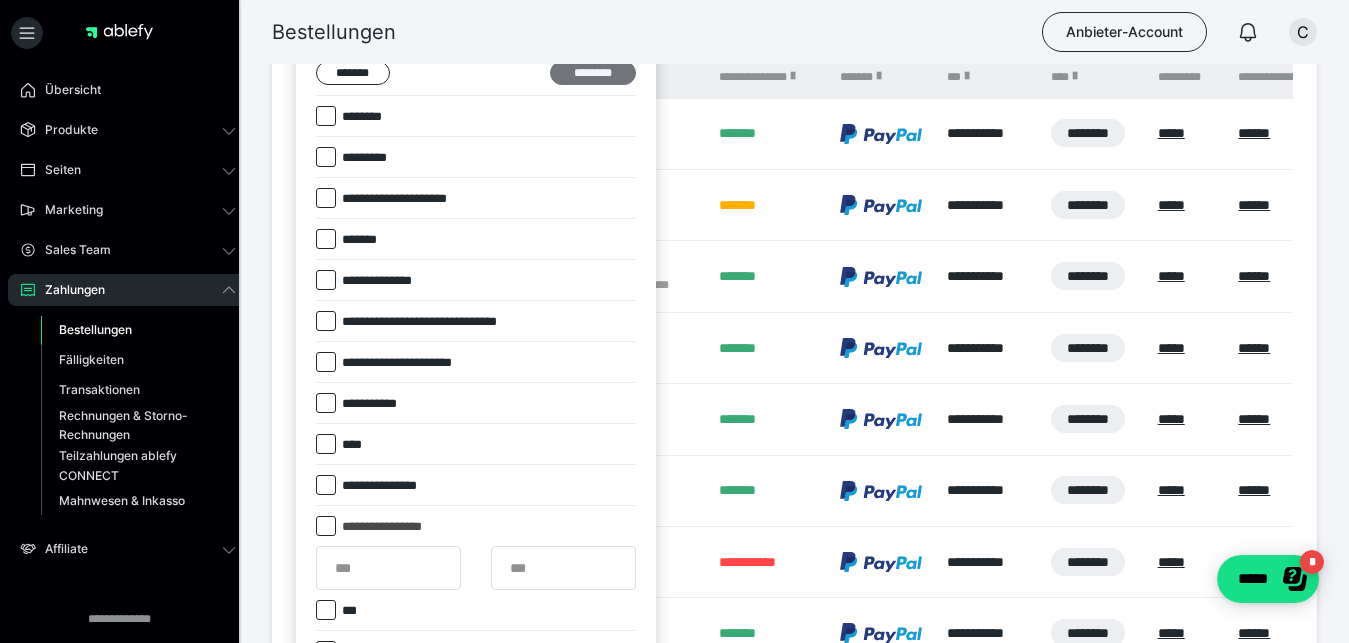click on "********" at bounding box center [593, 73] 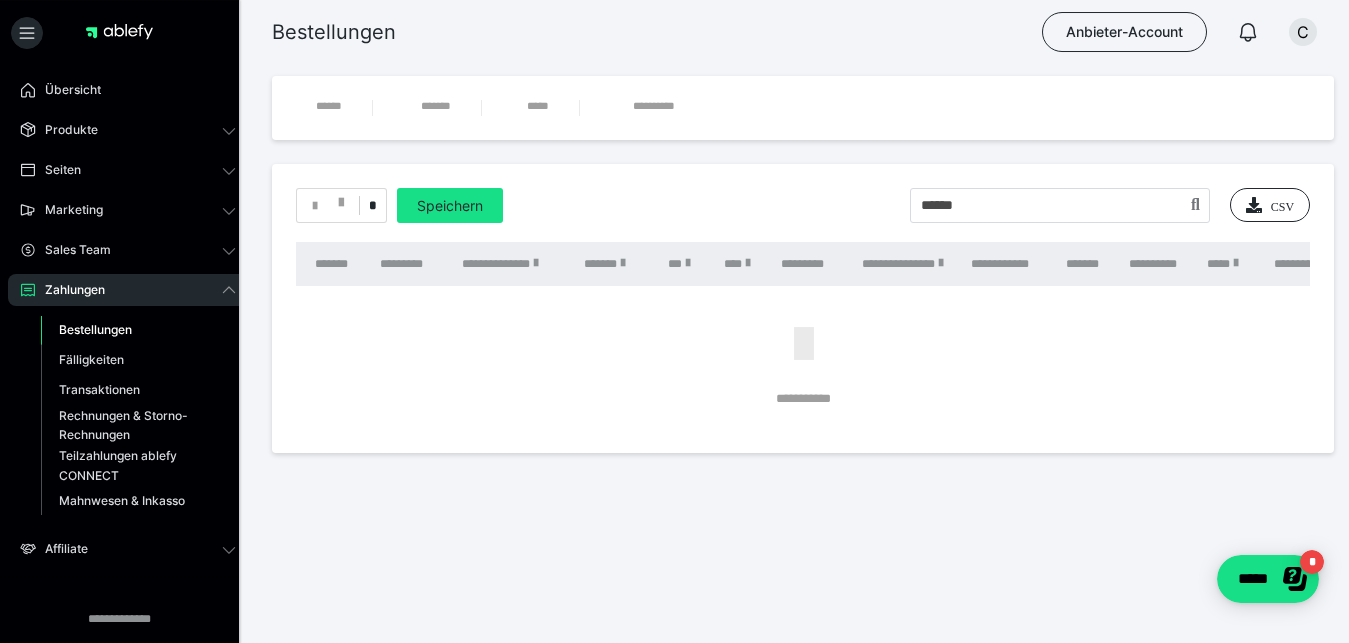 scroll, scrollTop: 0, scrollLeft: 0, axis: both 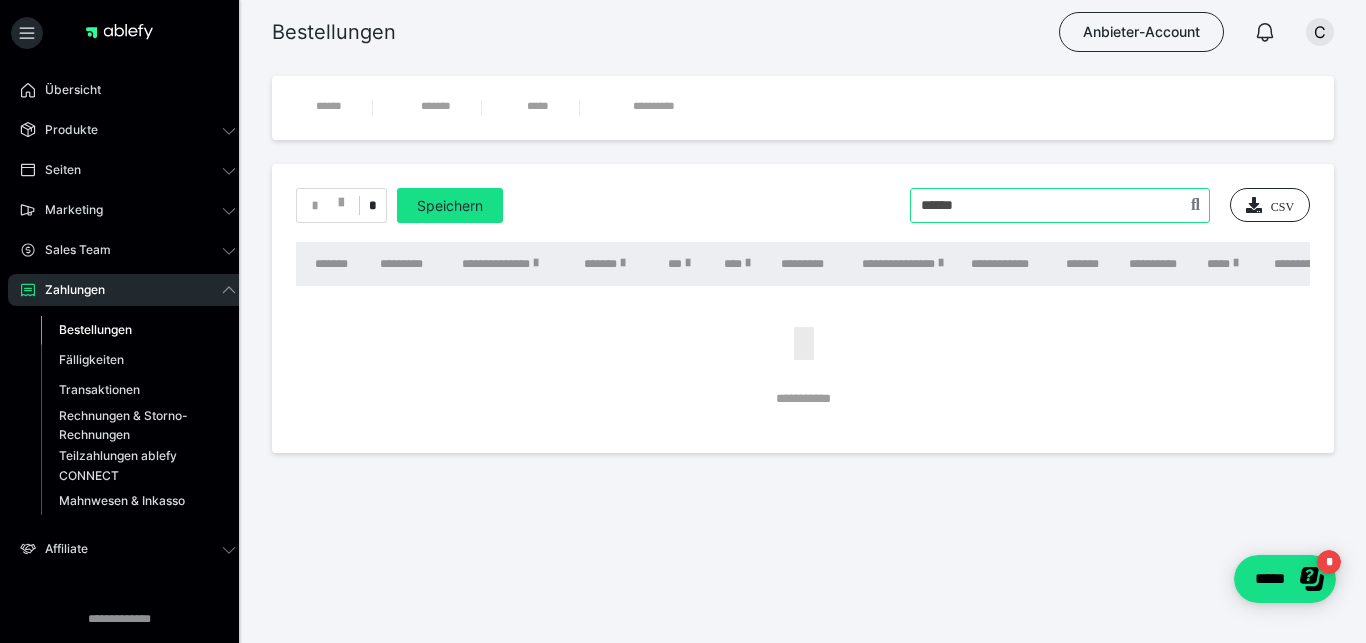 drag, startPoint x: 1017, startPoint y: 205, endPoint x: 832, endPoint y: 198, distance: 185.13239 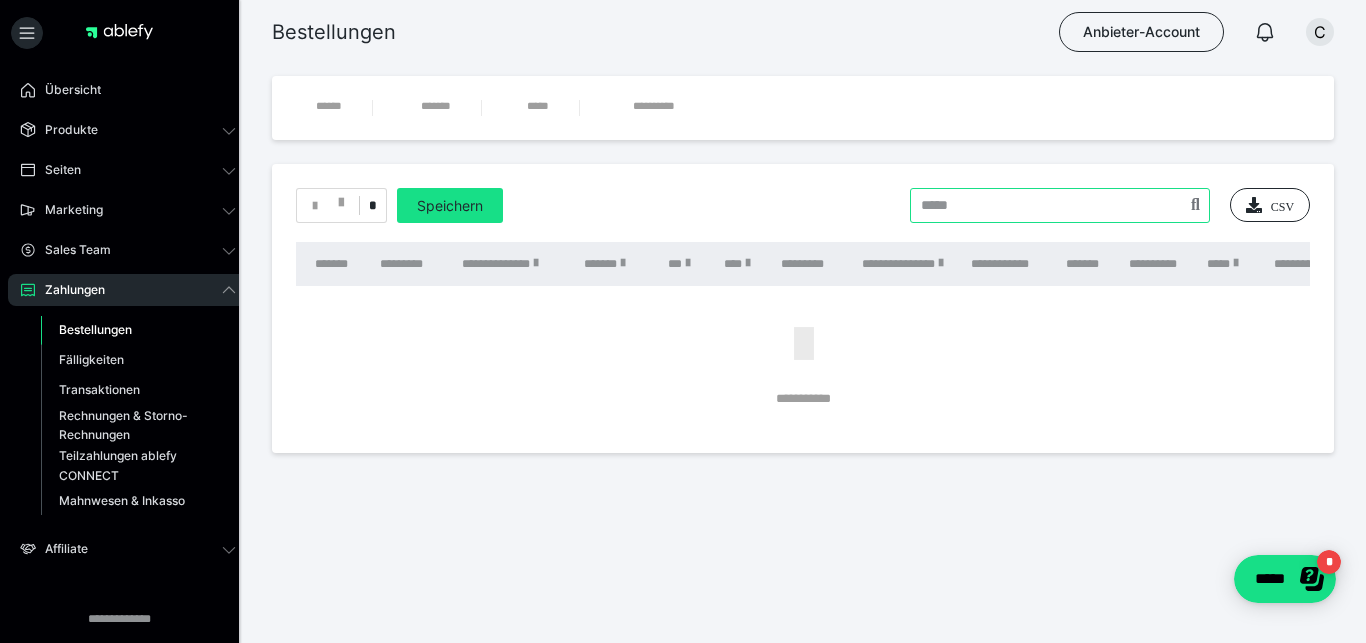 type 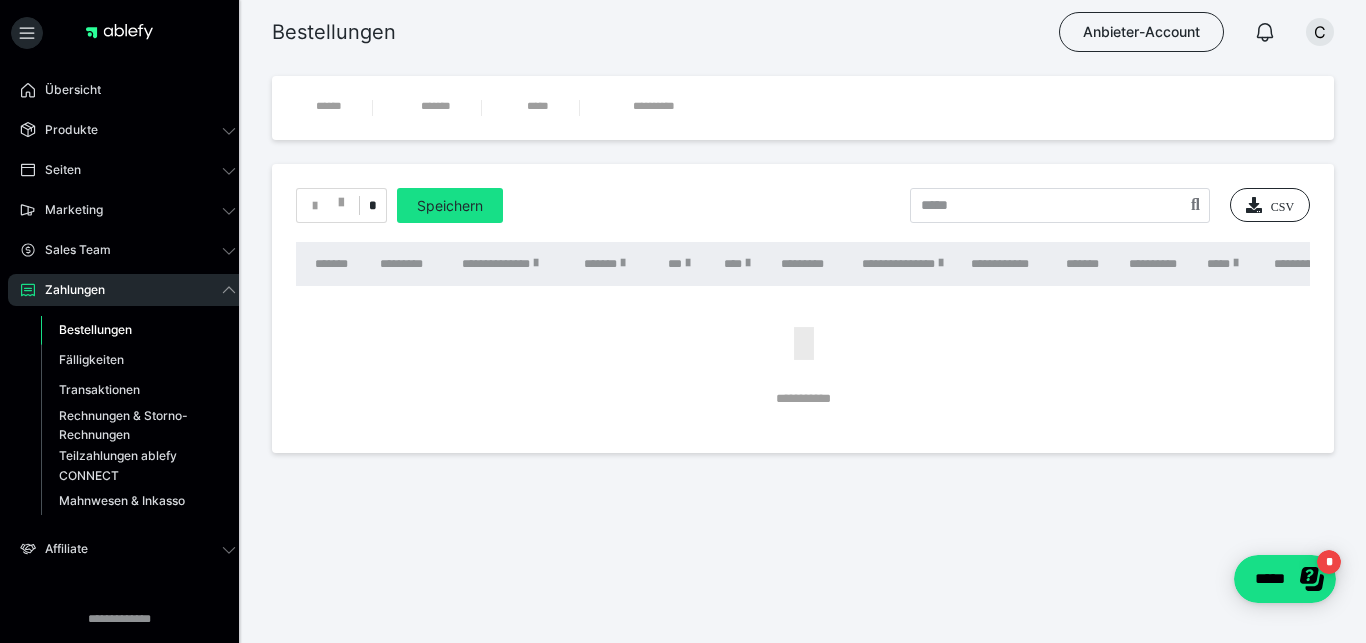 click on "**********" at bounding box center [803, 298] 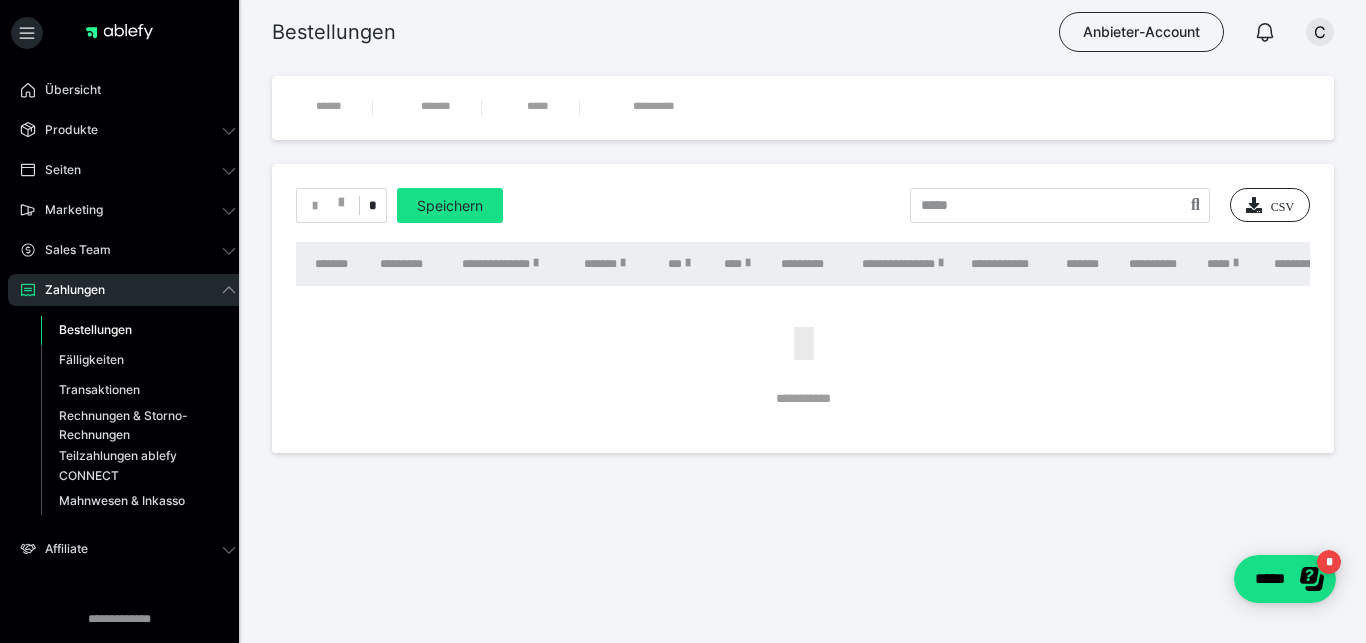 click on "*" at bounding box center [372, 206] 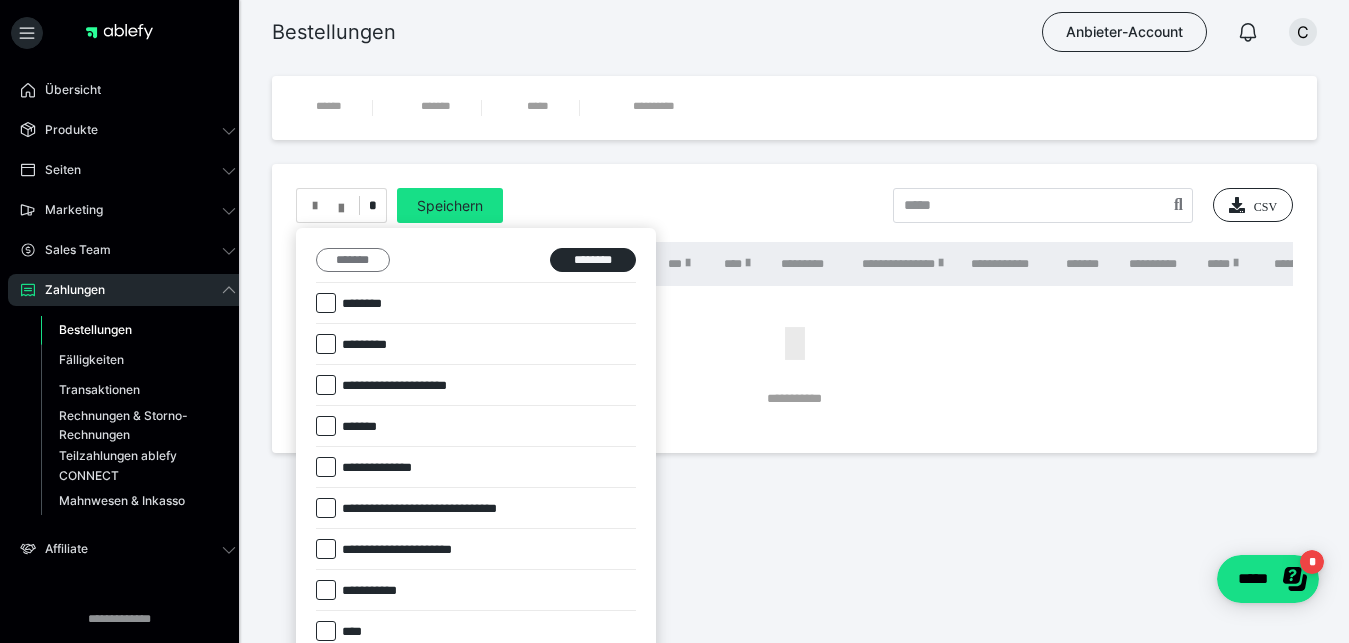 click on "*******" at bounding box center [353, 260] 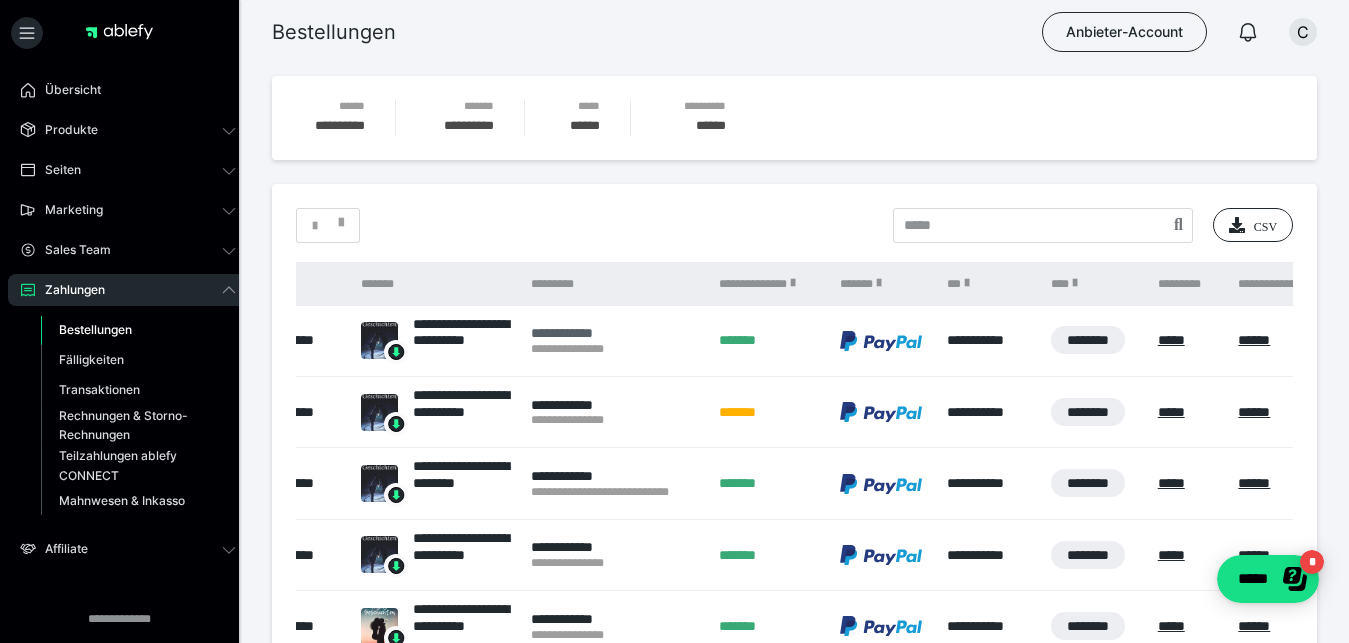 click on "**********" at bounding box center (615, 333) 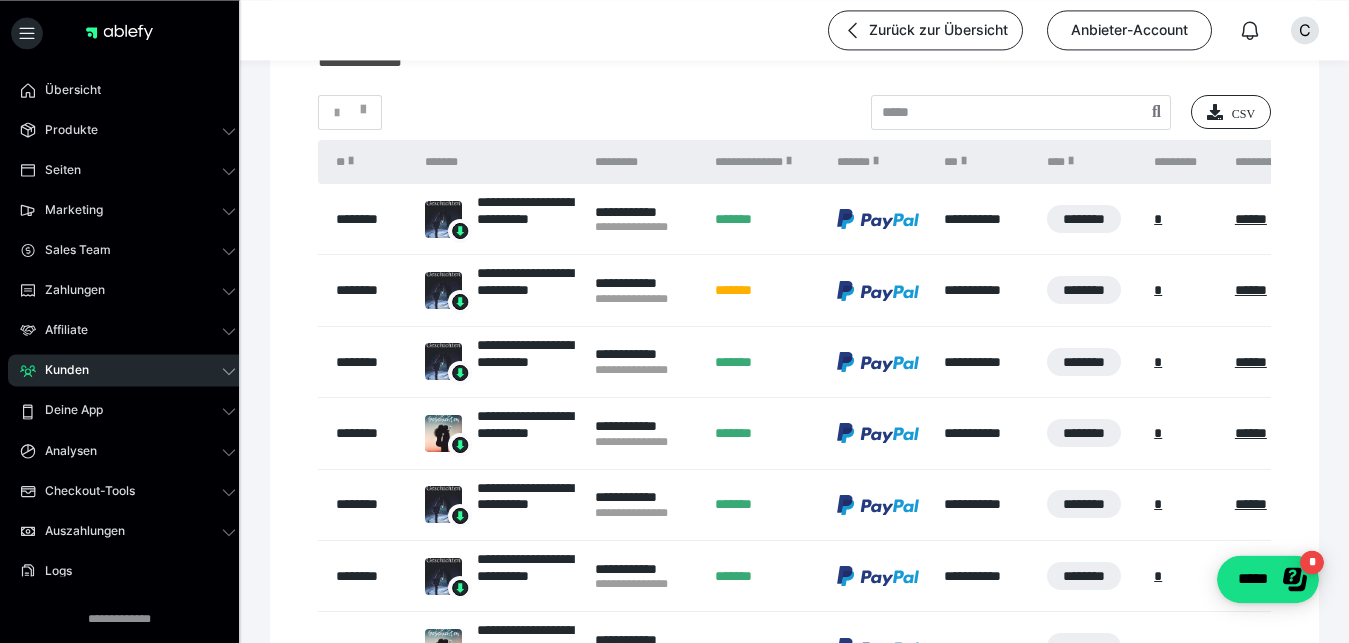 scroll, scrollTop: 235, scrollLeft: 0, axis: vertical 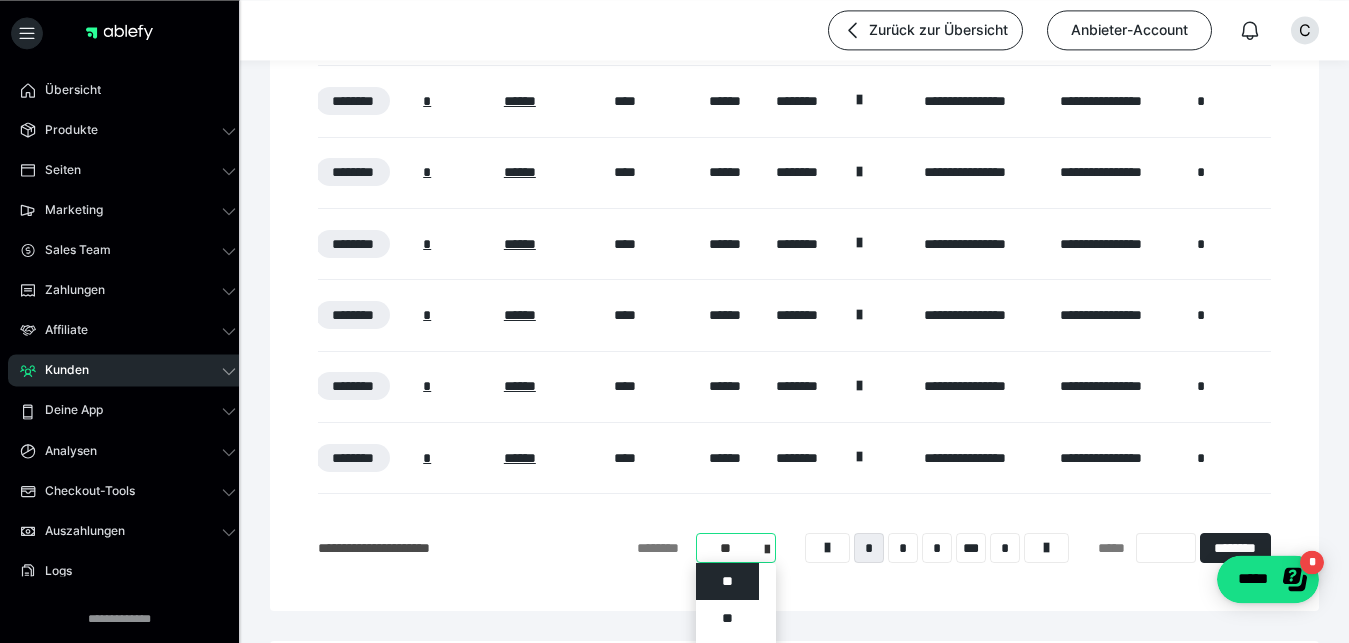click on "**********" at bounding box center (736, 548) 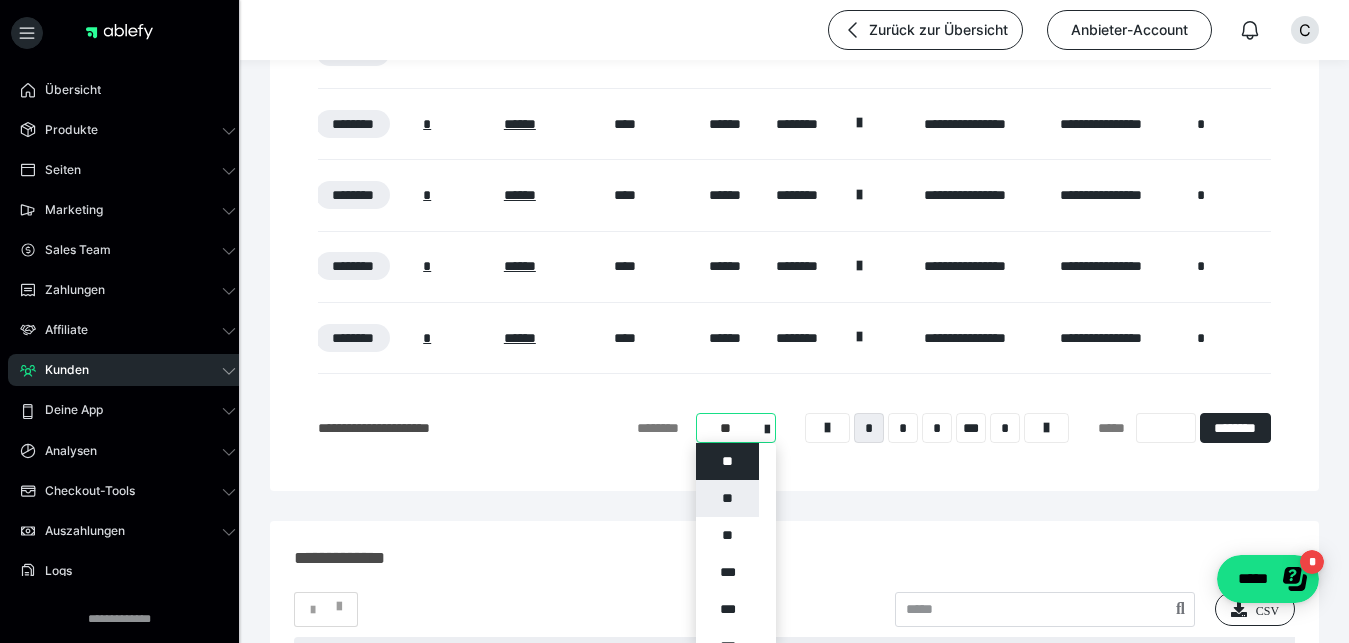 click on "**" at bounding box center (727, 498) 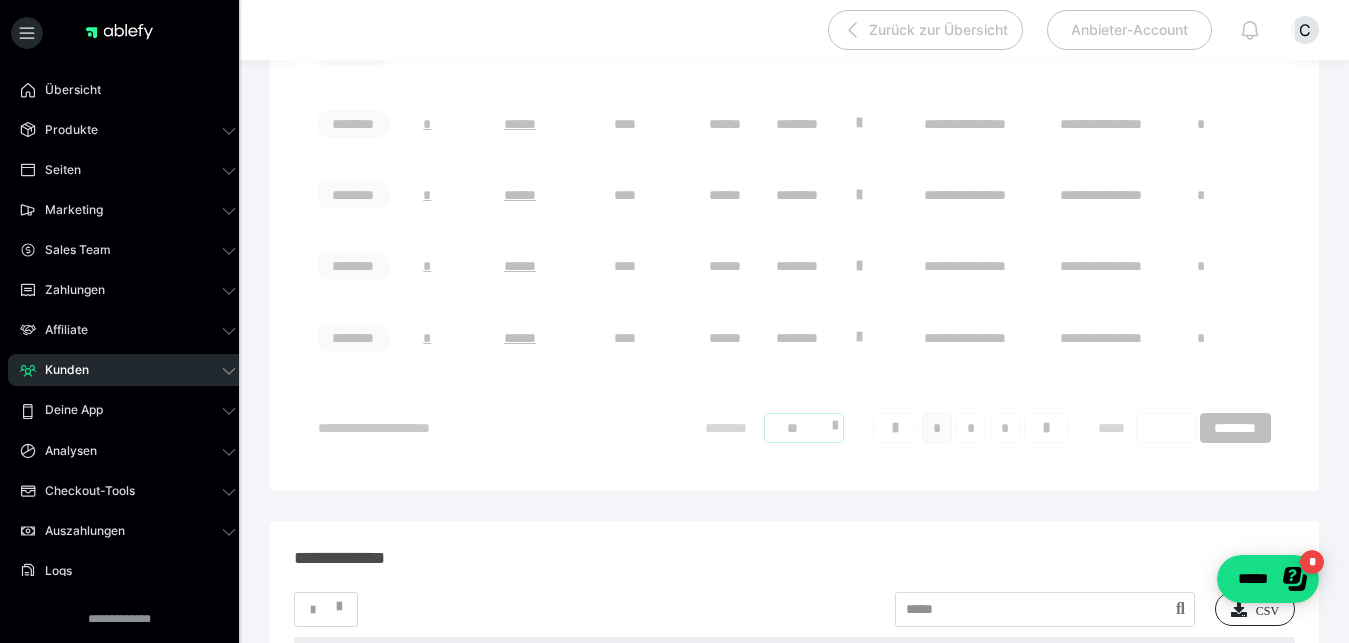 scroll, scrollTop: 24, scrollLeft: 0, axis: vertical 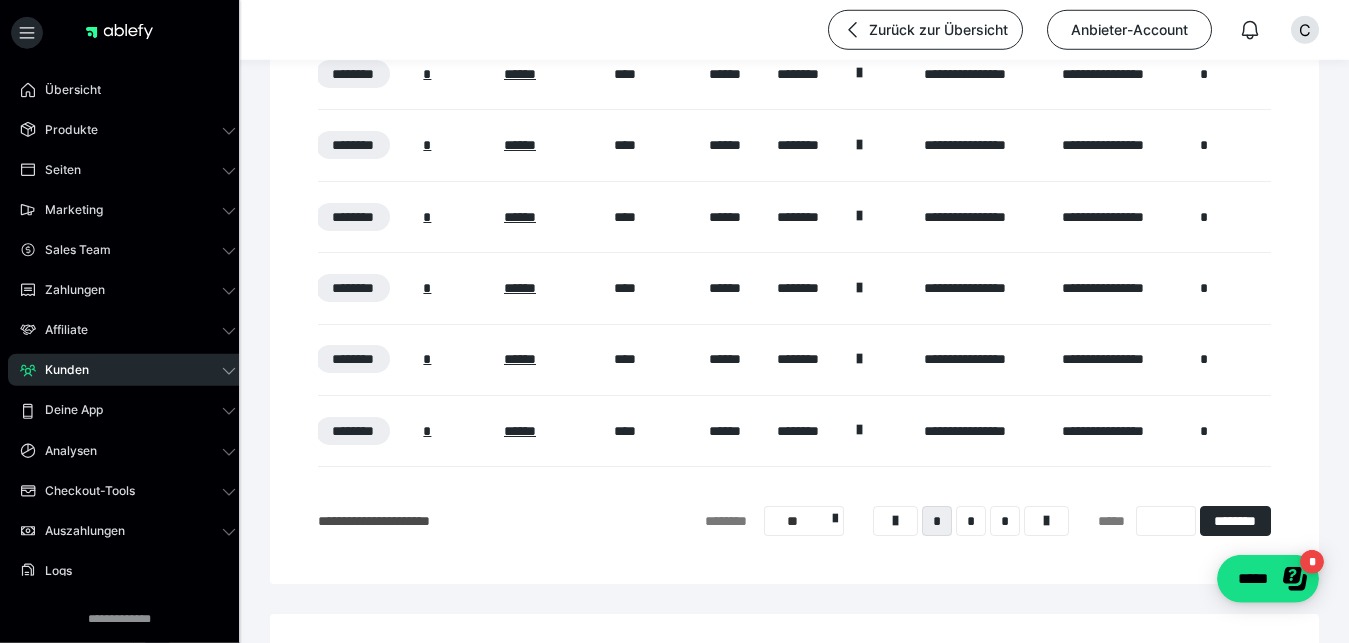 click on "**********" at bounding box center [794, -285] 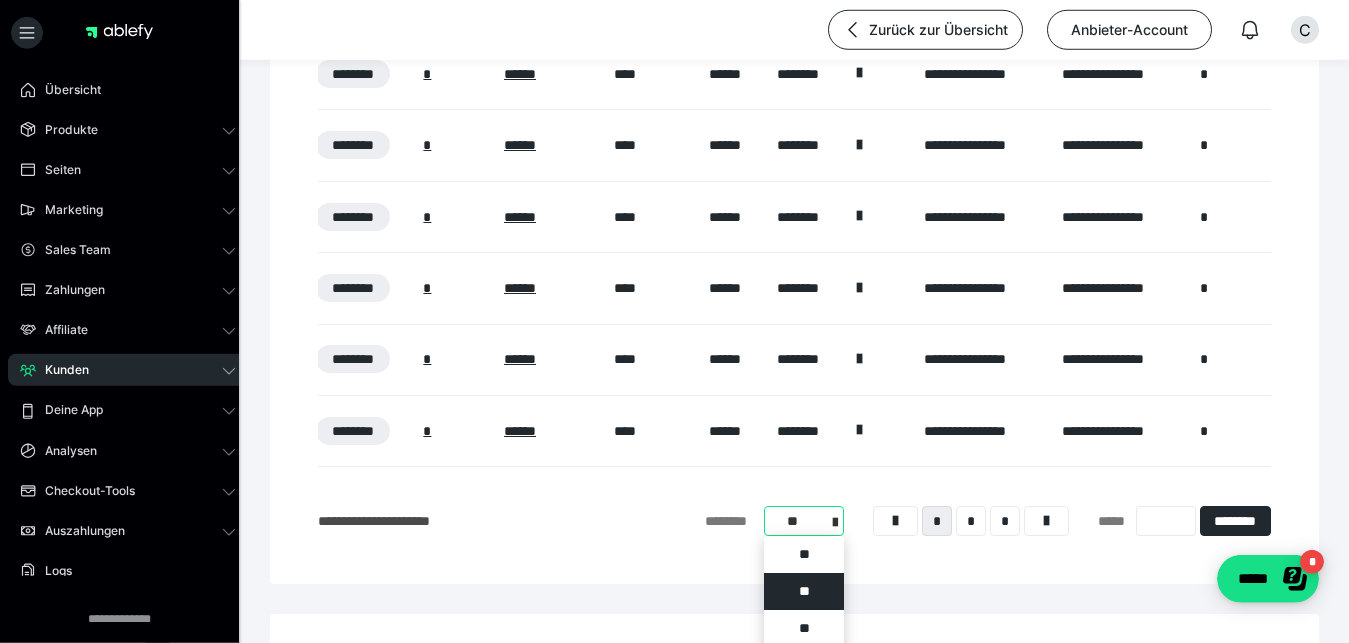 scroll, scrollTop: 1489, scrollLeft: 0, axis: vertical 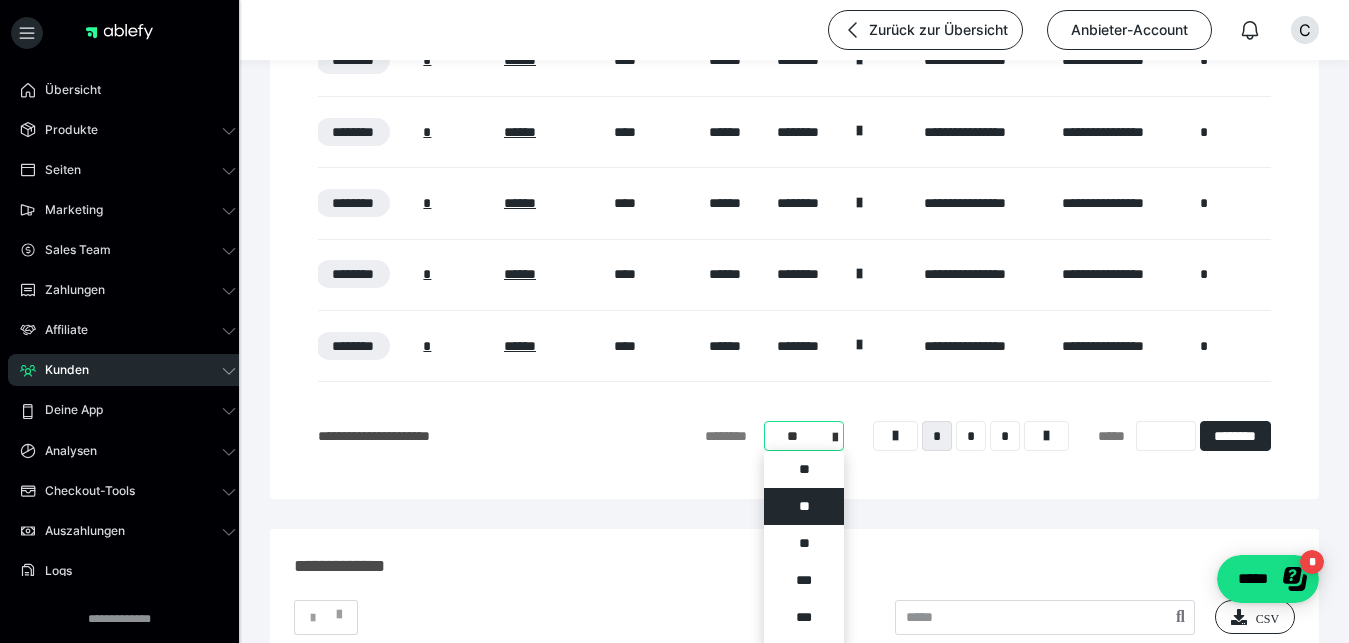 click on "**********" at bounding box center [804, 436] 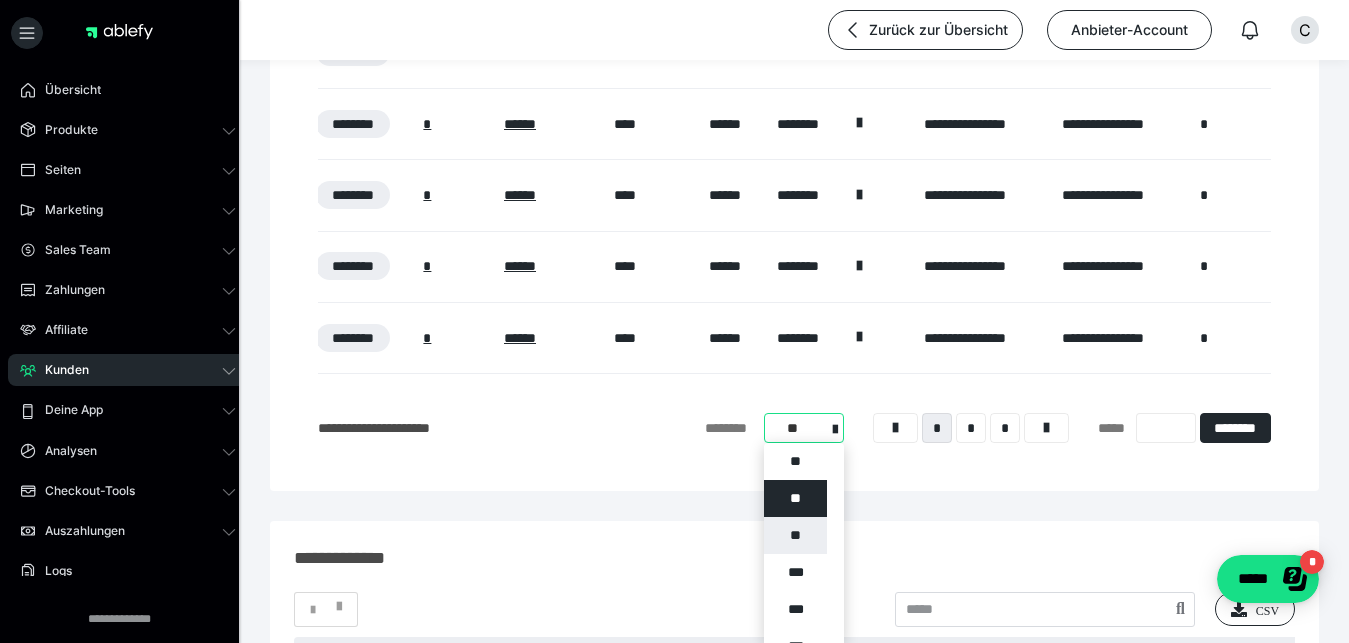 click on "**" at bounding box center (795, 535) 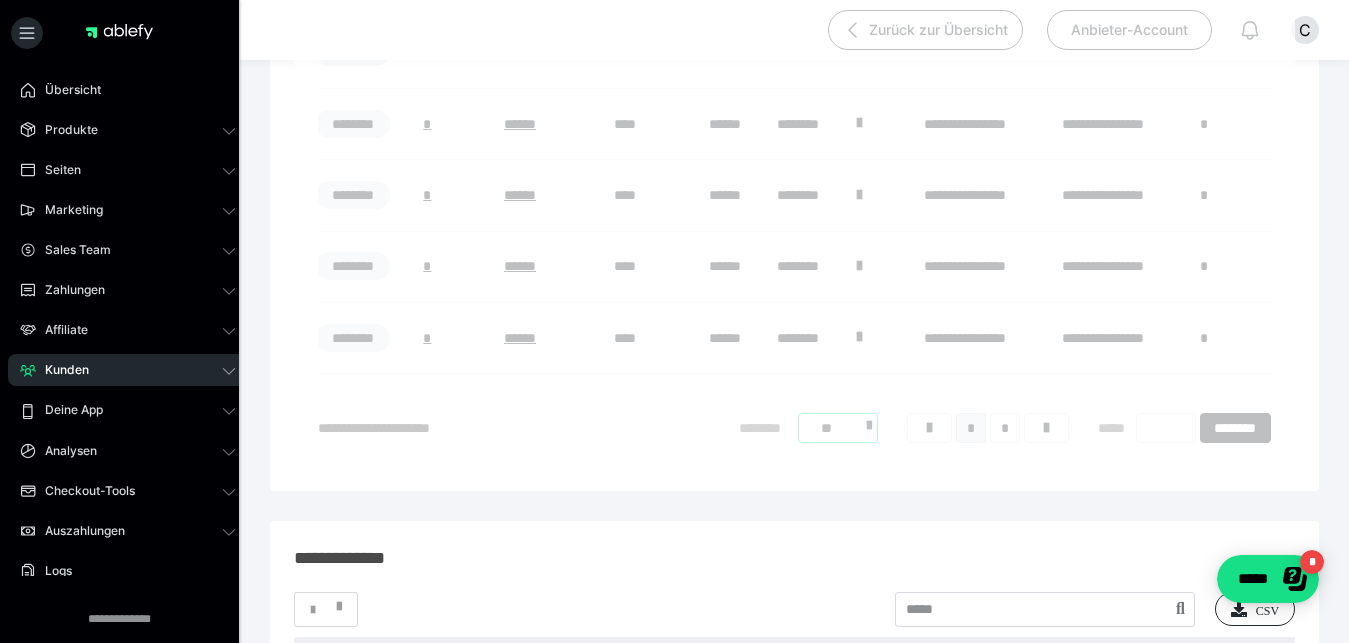 scroll, scrollTop: 24, scrollLeft: 0, axis: vertical 